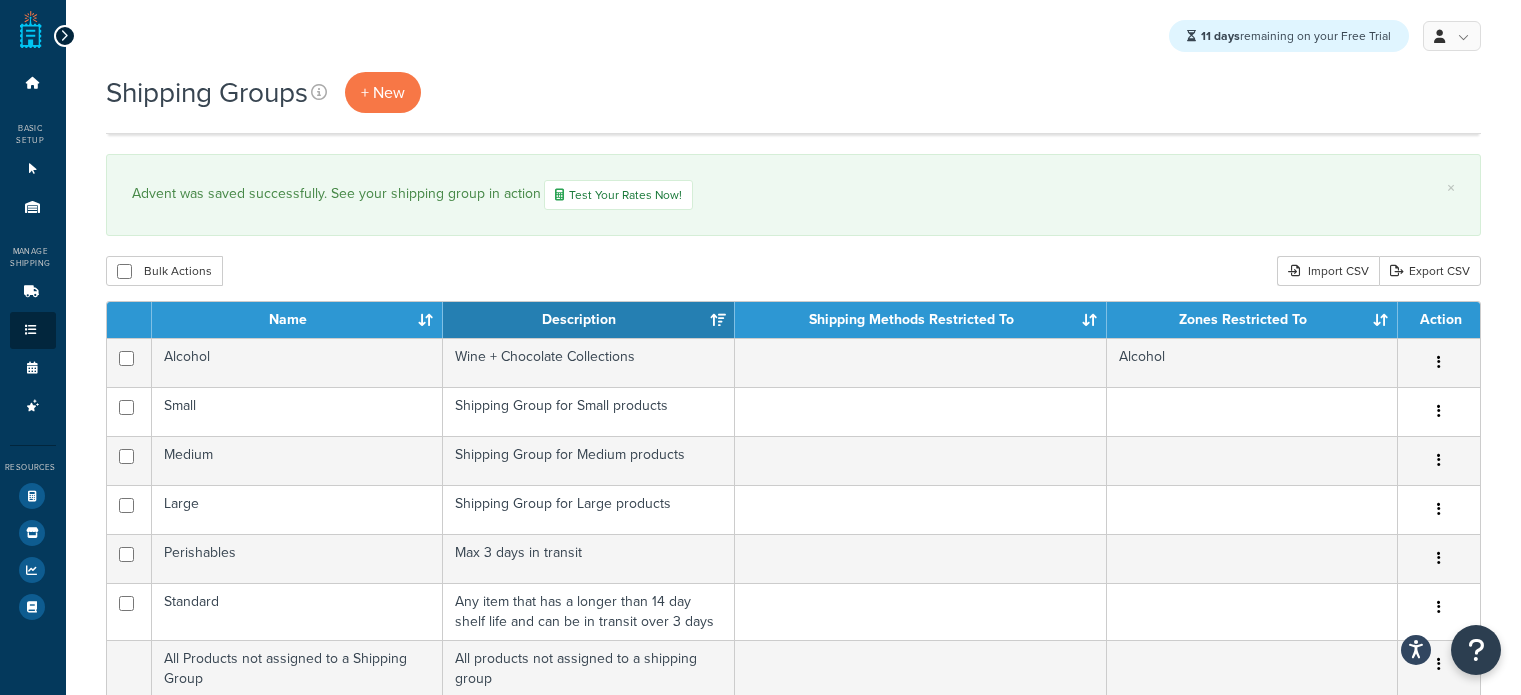 scroll, scrollTop: 184, scrollLeft: 0, axis: vertical 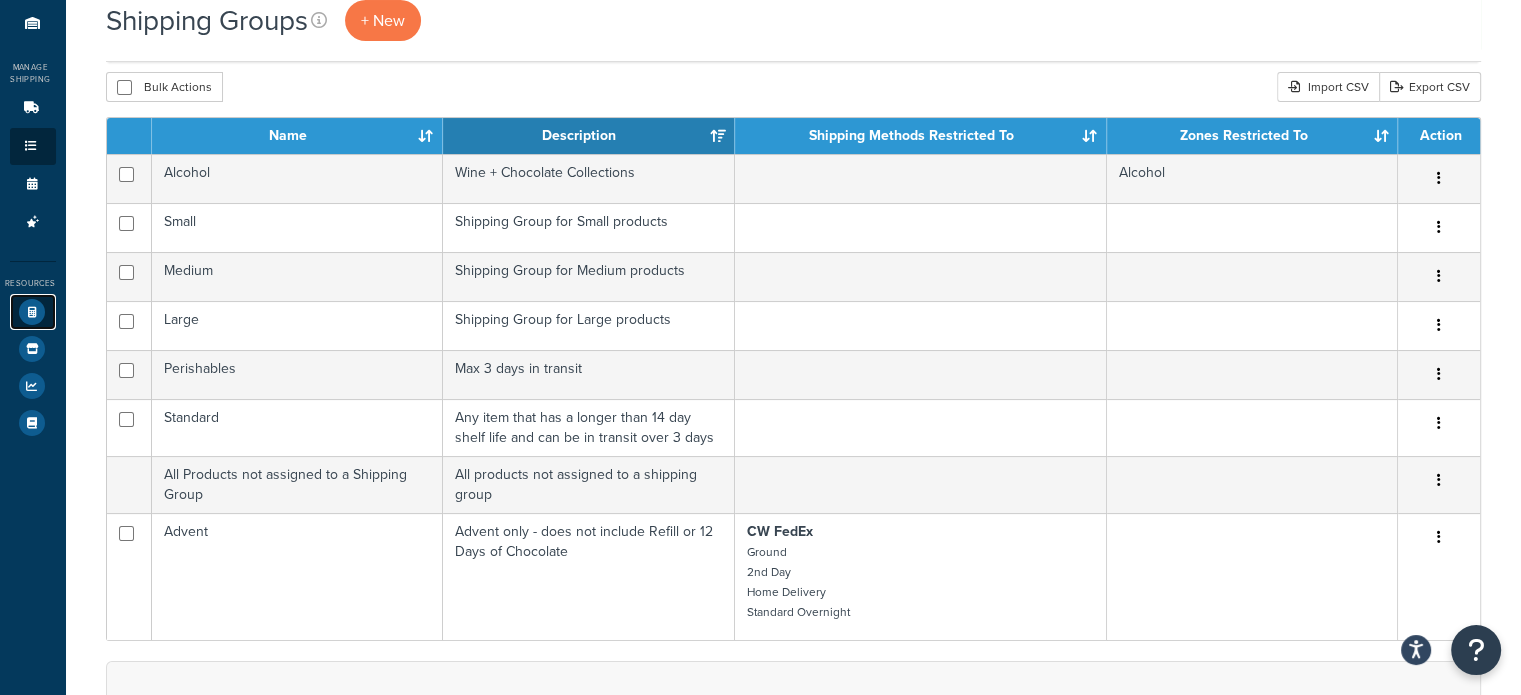 click at bounding box center [32, 312] 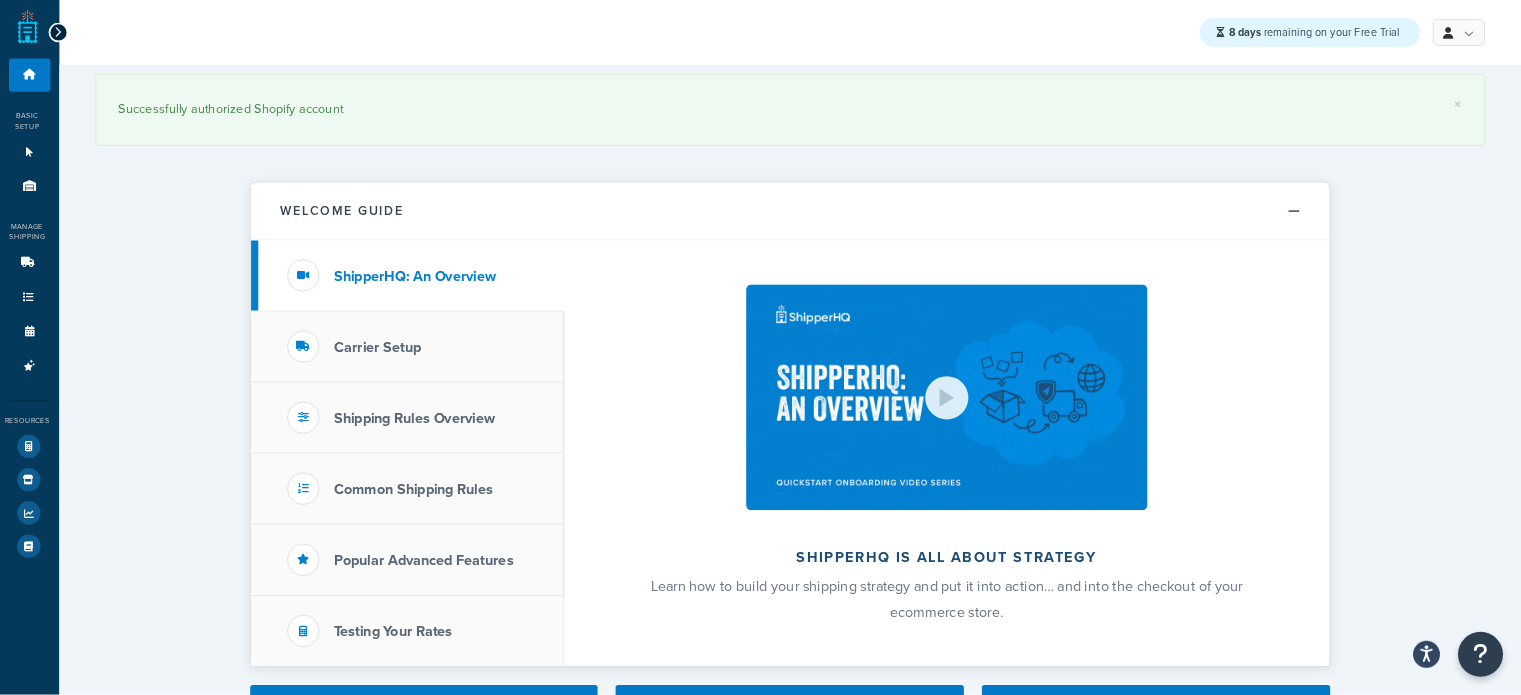 scroll, scrollTop: 0, scrollLeft: 0, axis: both 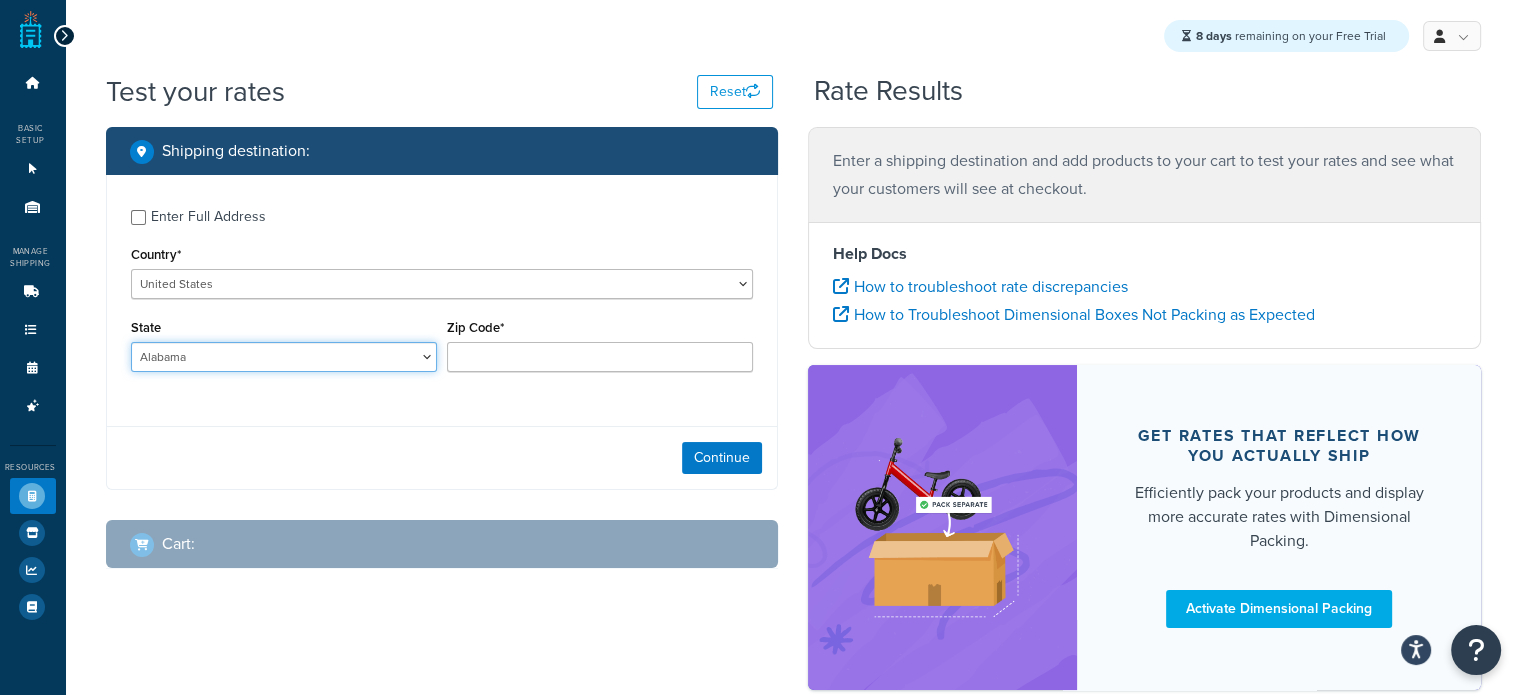 drag, startPoint x: 225, startPoint y: 343, endPoint x: 225, endPoint y: 354, distance: 11 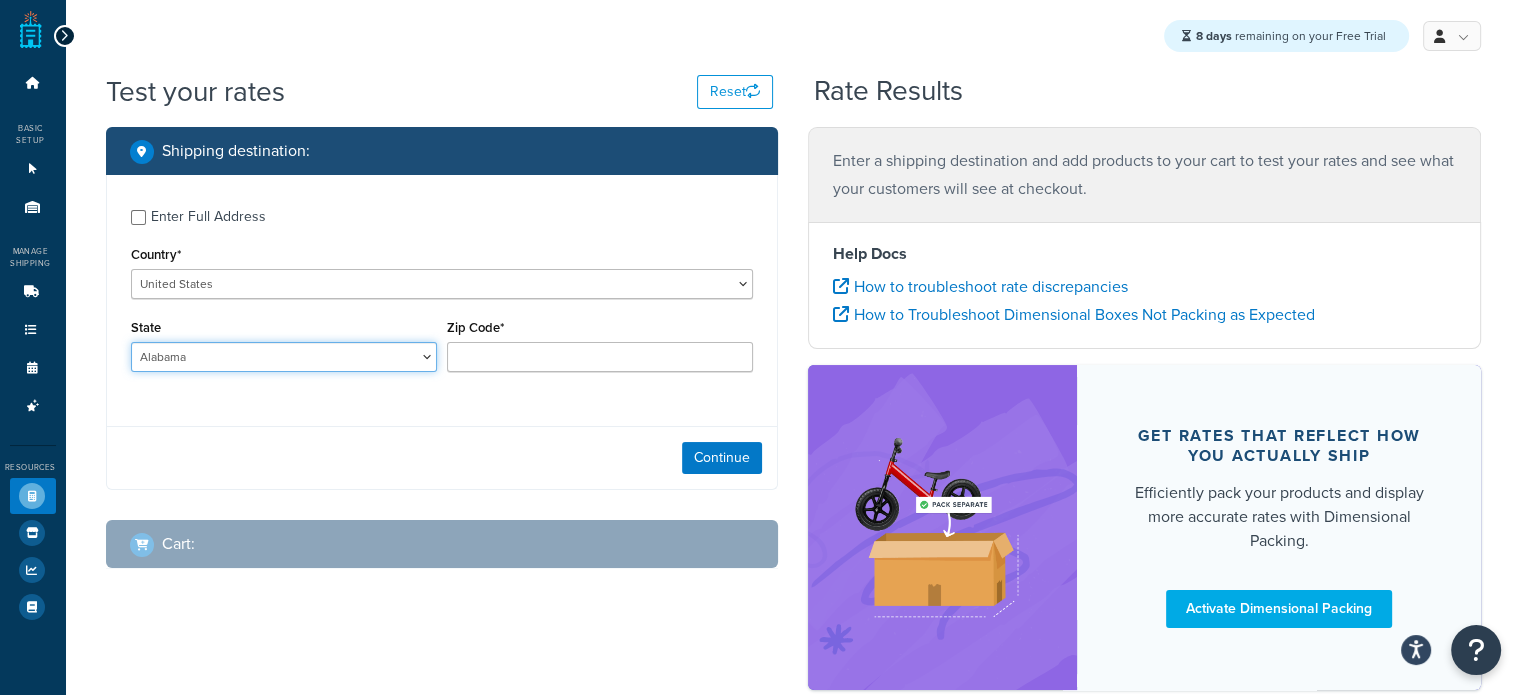select on "PA" 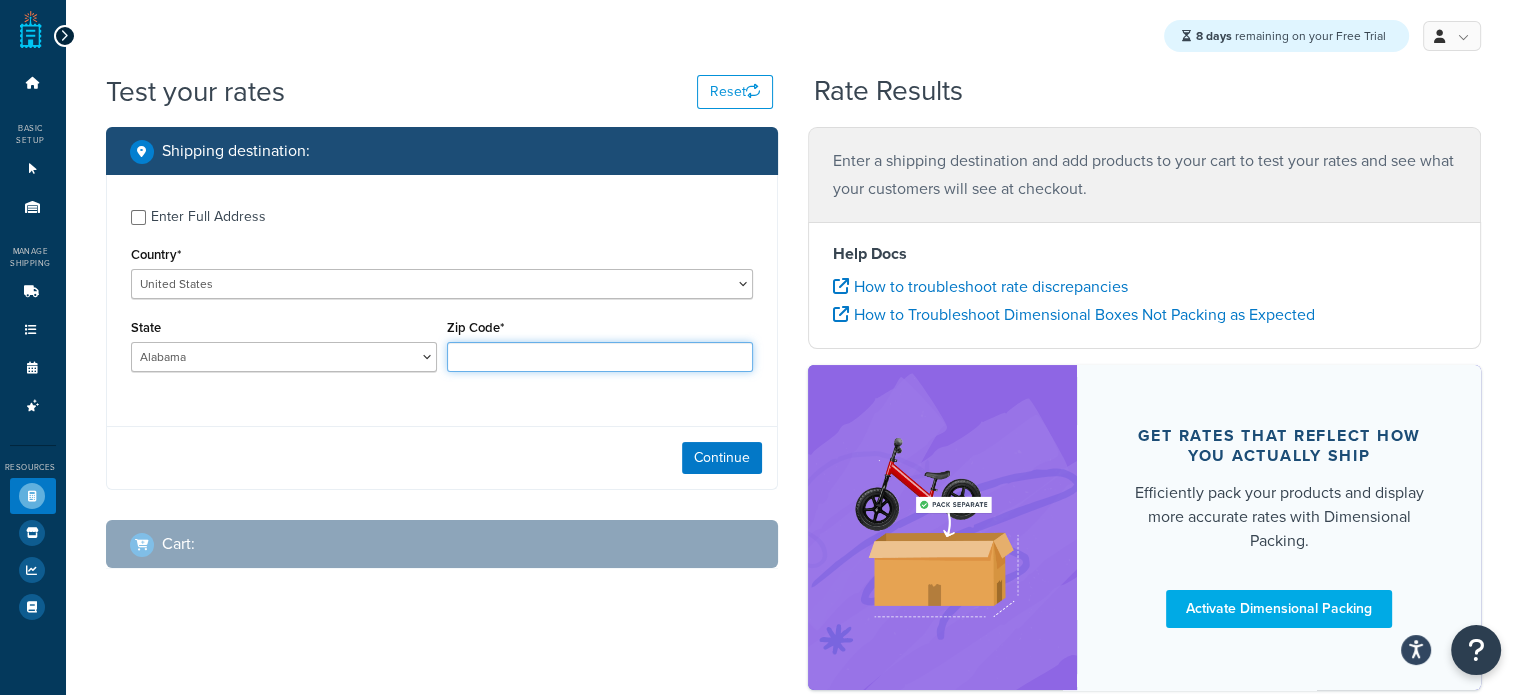 click on "Zip Code*" at bounding box center (600, 357) 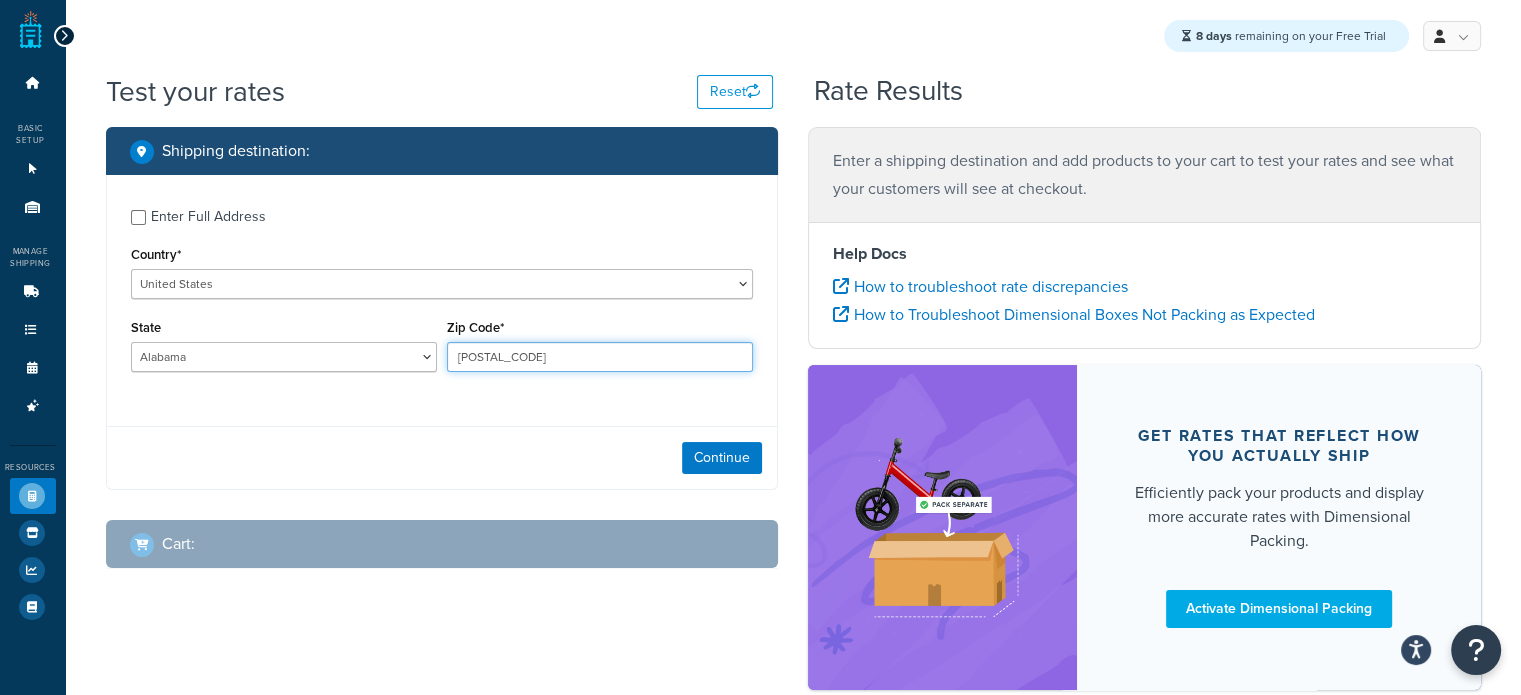 type on "19545" 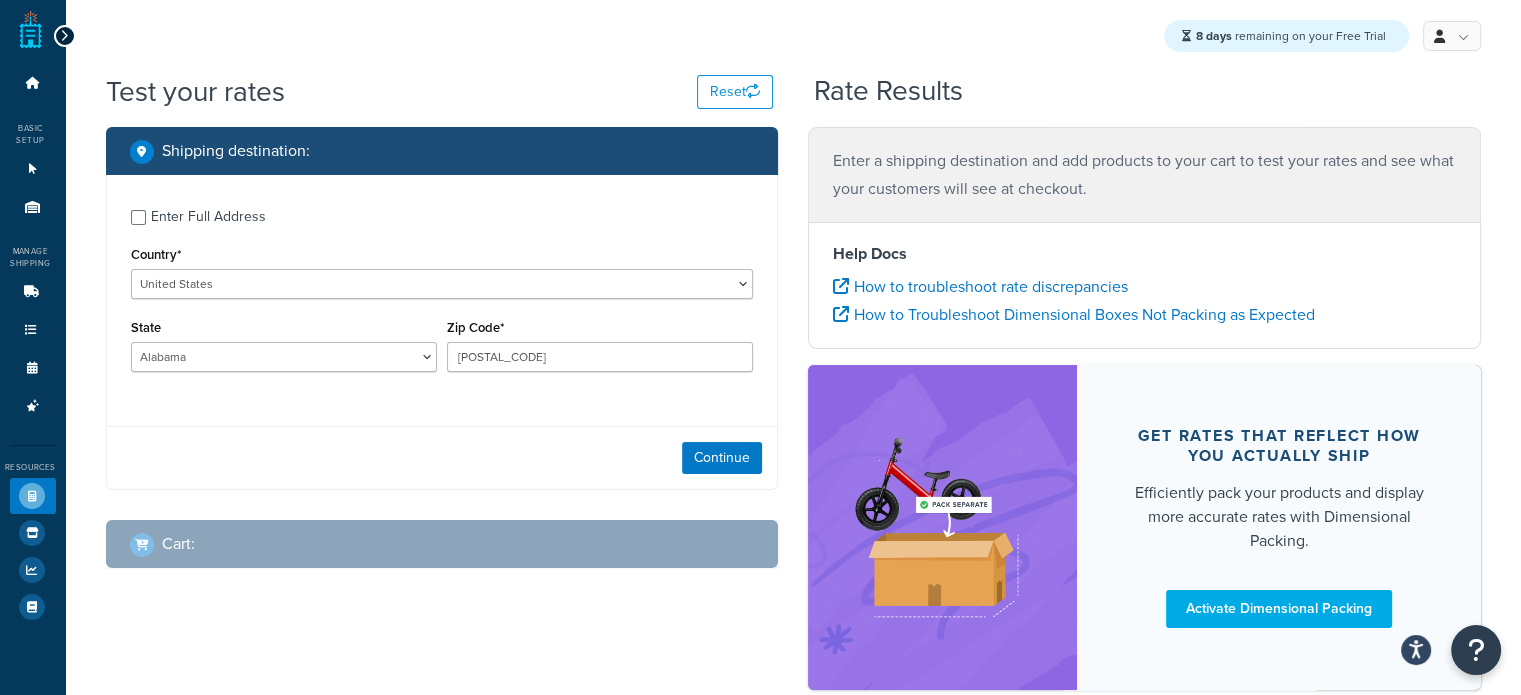 click on "Continue" at bounding box center [442, 457] 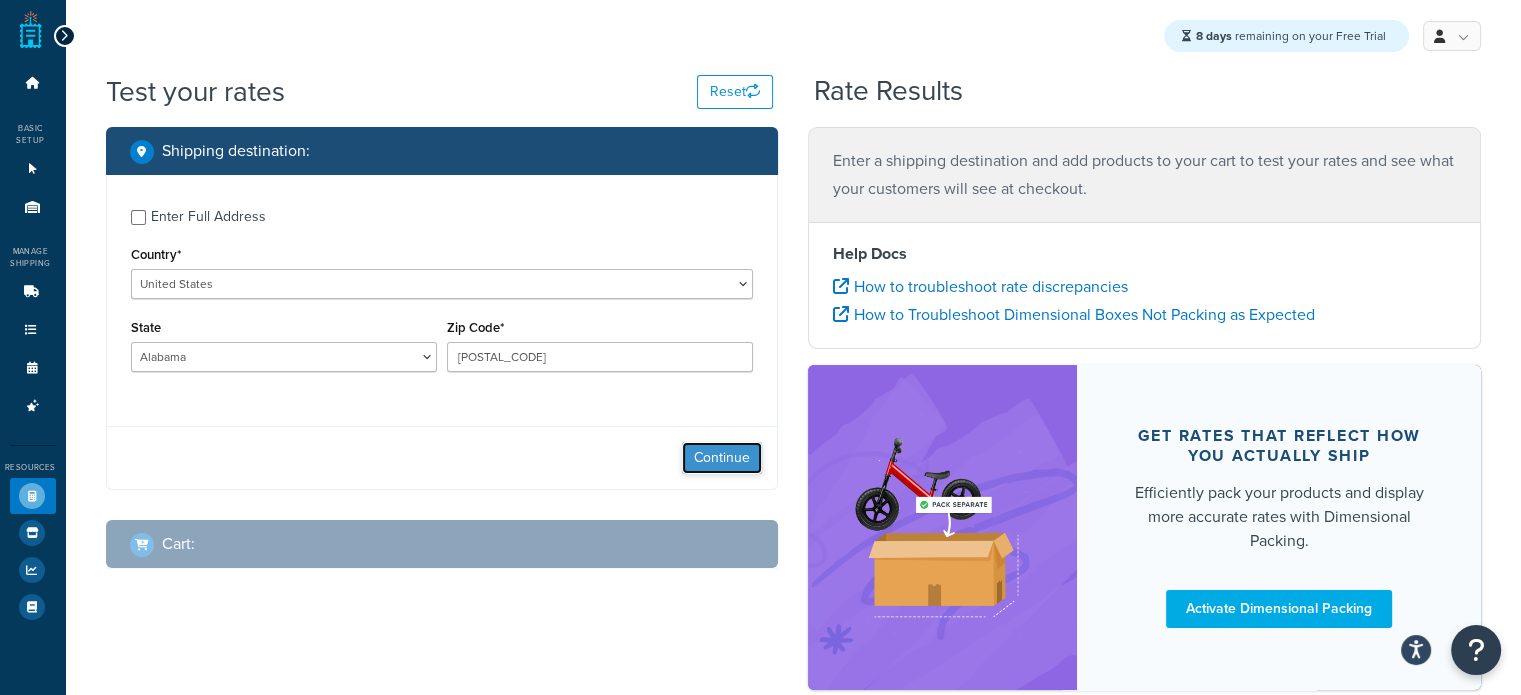 click on "Continue" at bounding box center (722, 458) 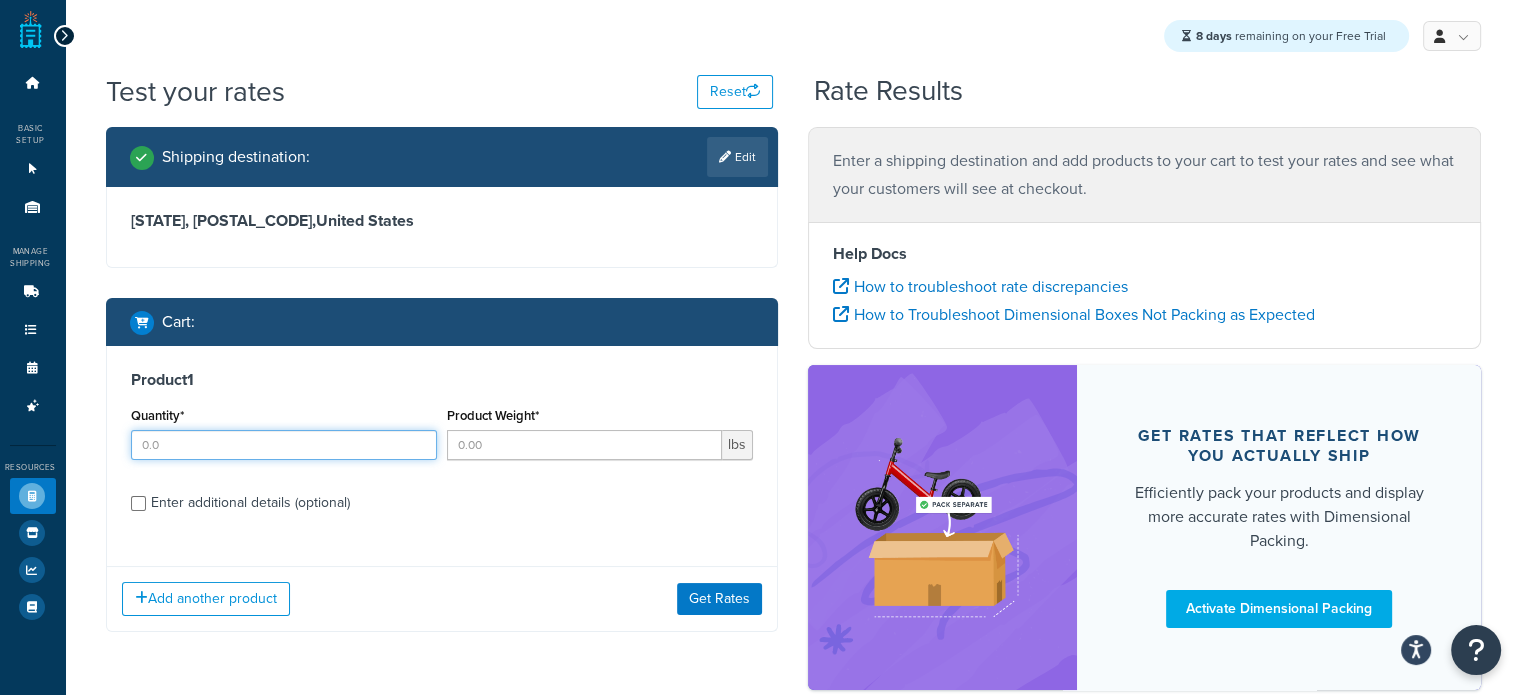 click on "Quantity*" at bounding box center (284, 445) 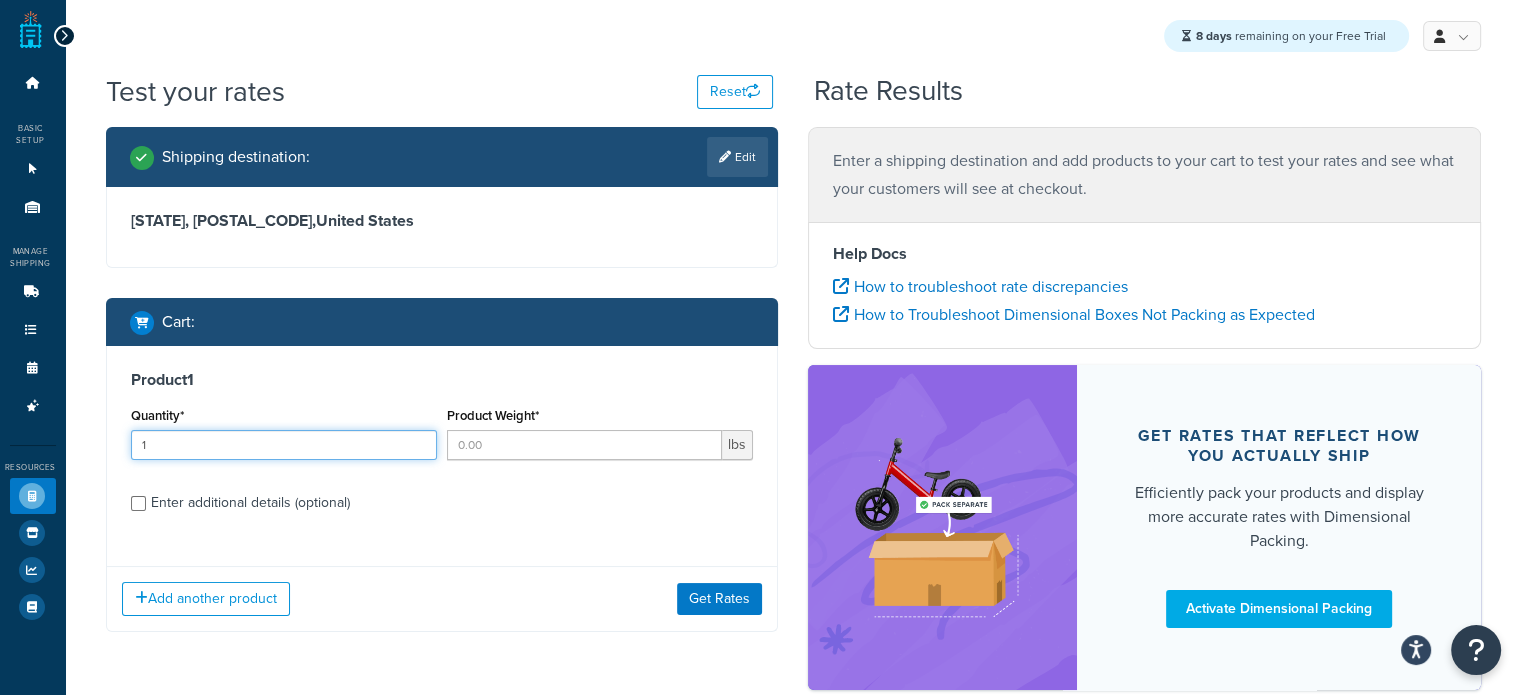 type on "1" 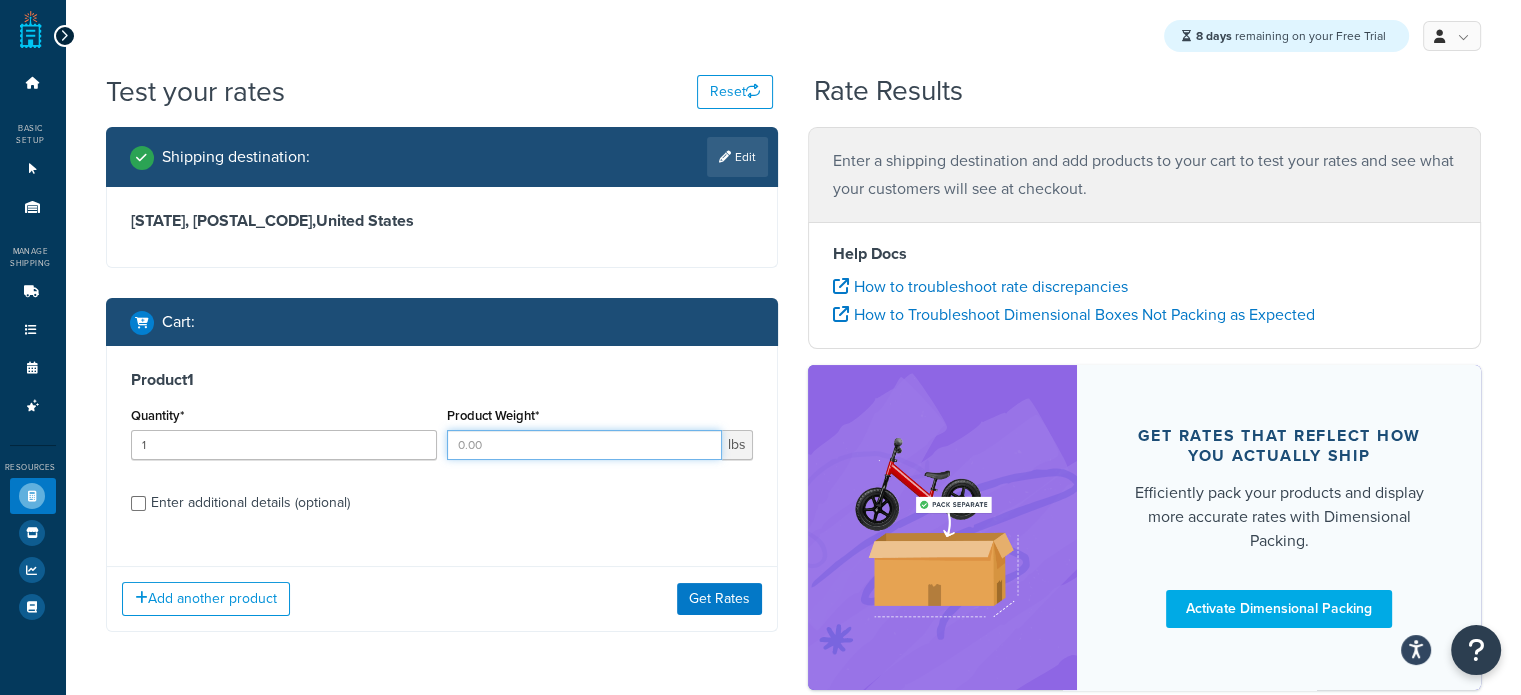 click on "Product Weight*" at bounding box center (584, 445) 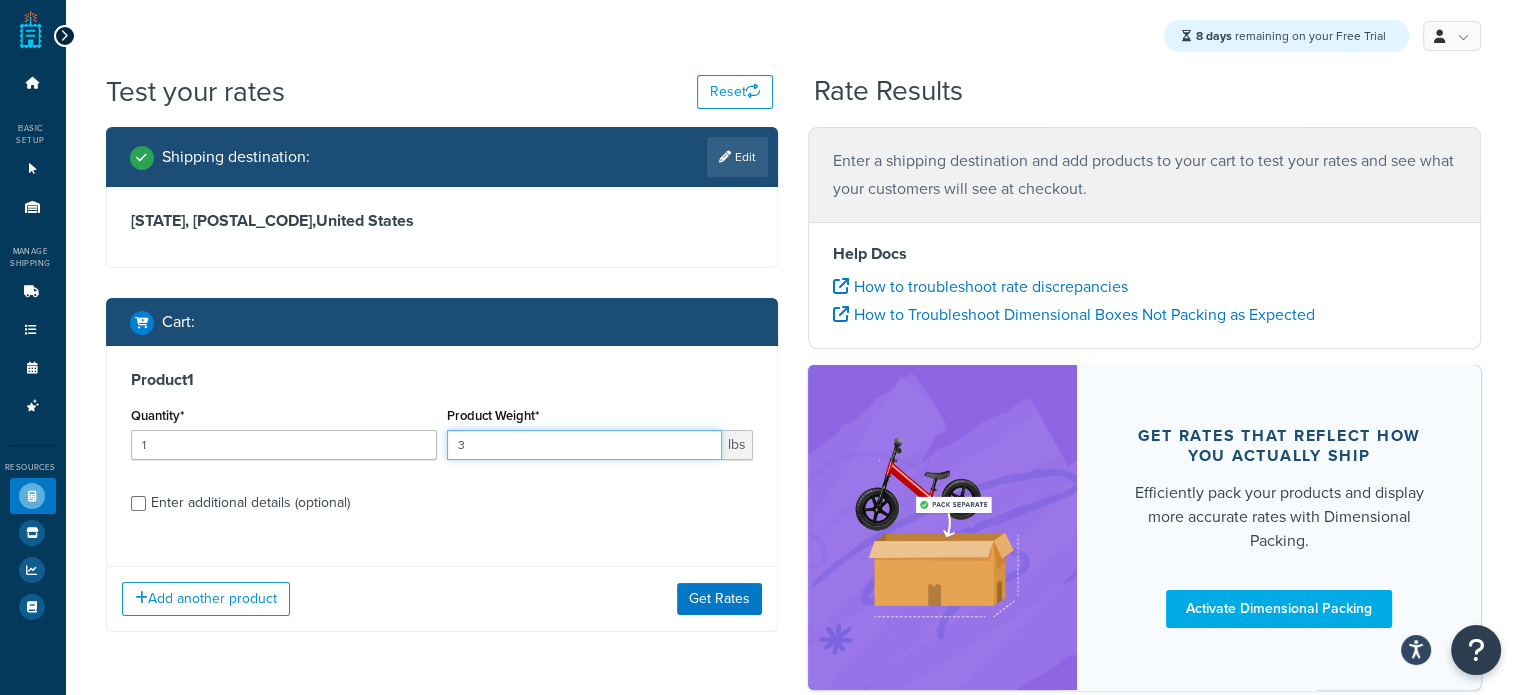 scroll, scrollTop: 100, scrollLeft: 0, axis: vertical 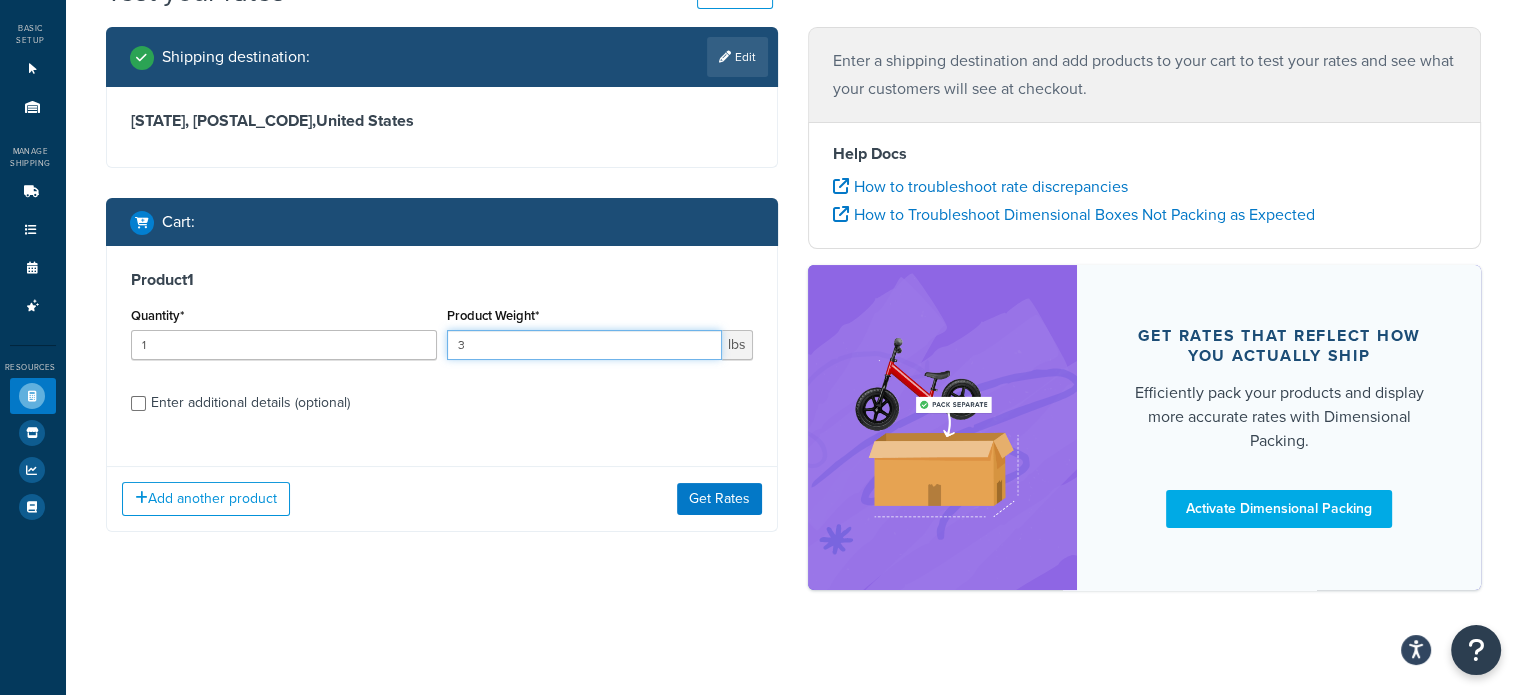 type on "3" 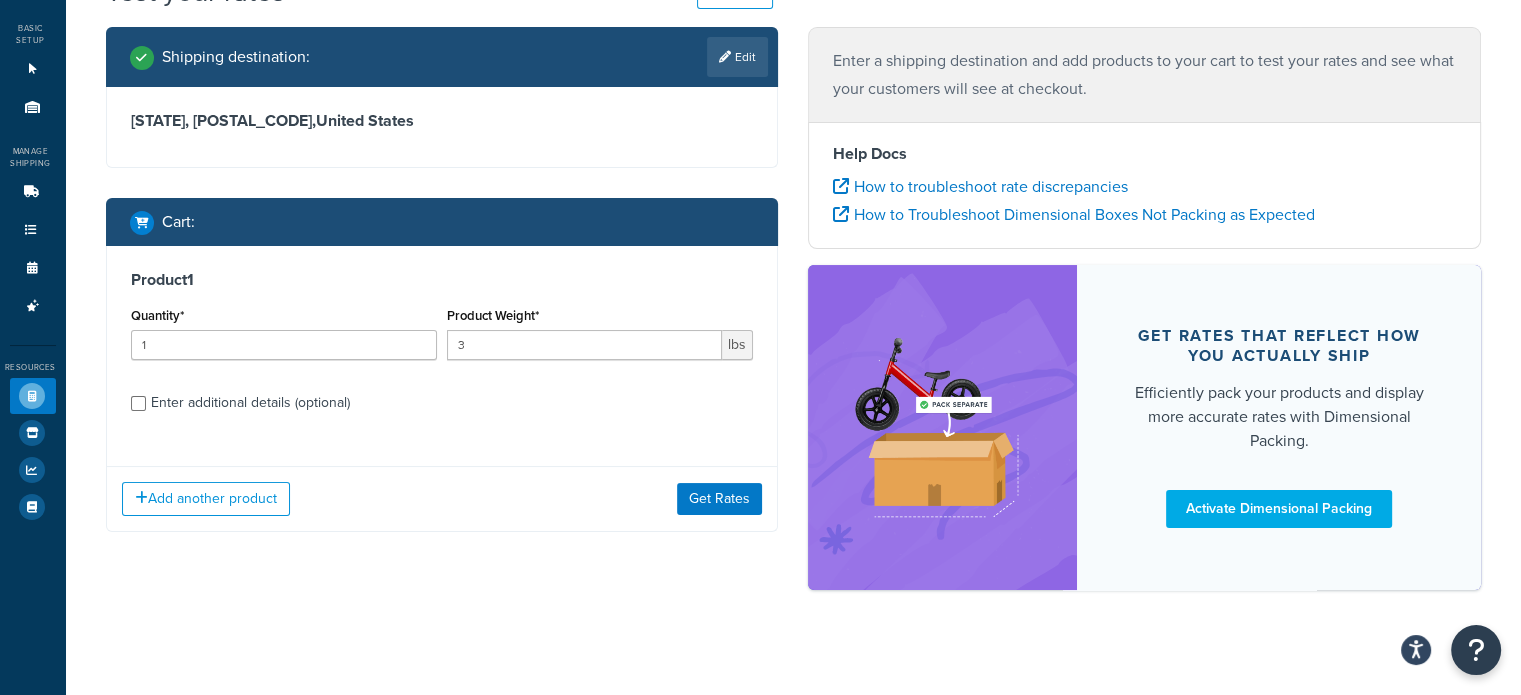 click on "Enter additional details (optional)" at bounding box center (250, 403) 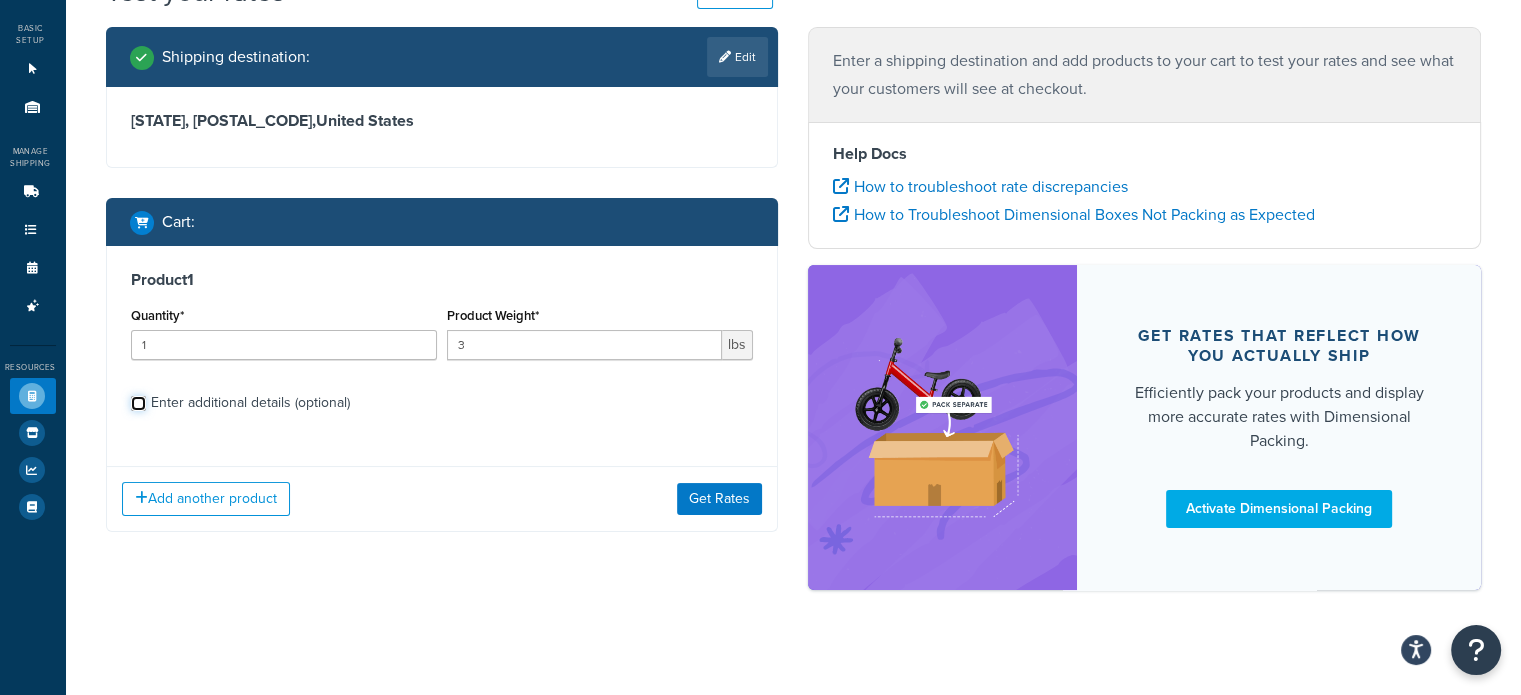 click on "Enter additional details (optional)" at bounding box center (138, 403) 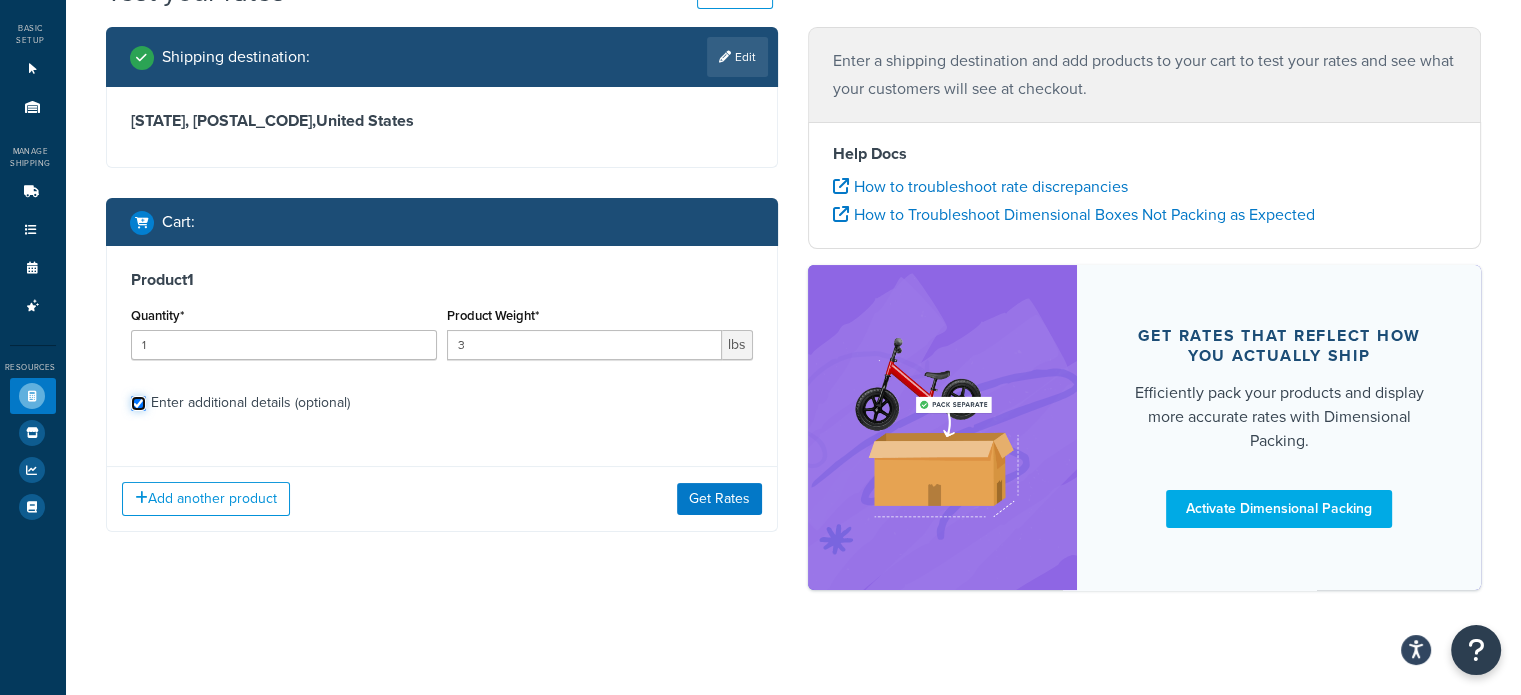 checkbox on "true" 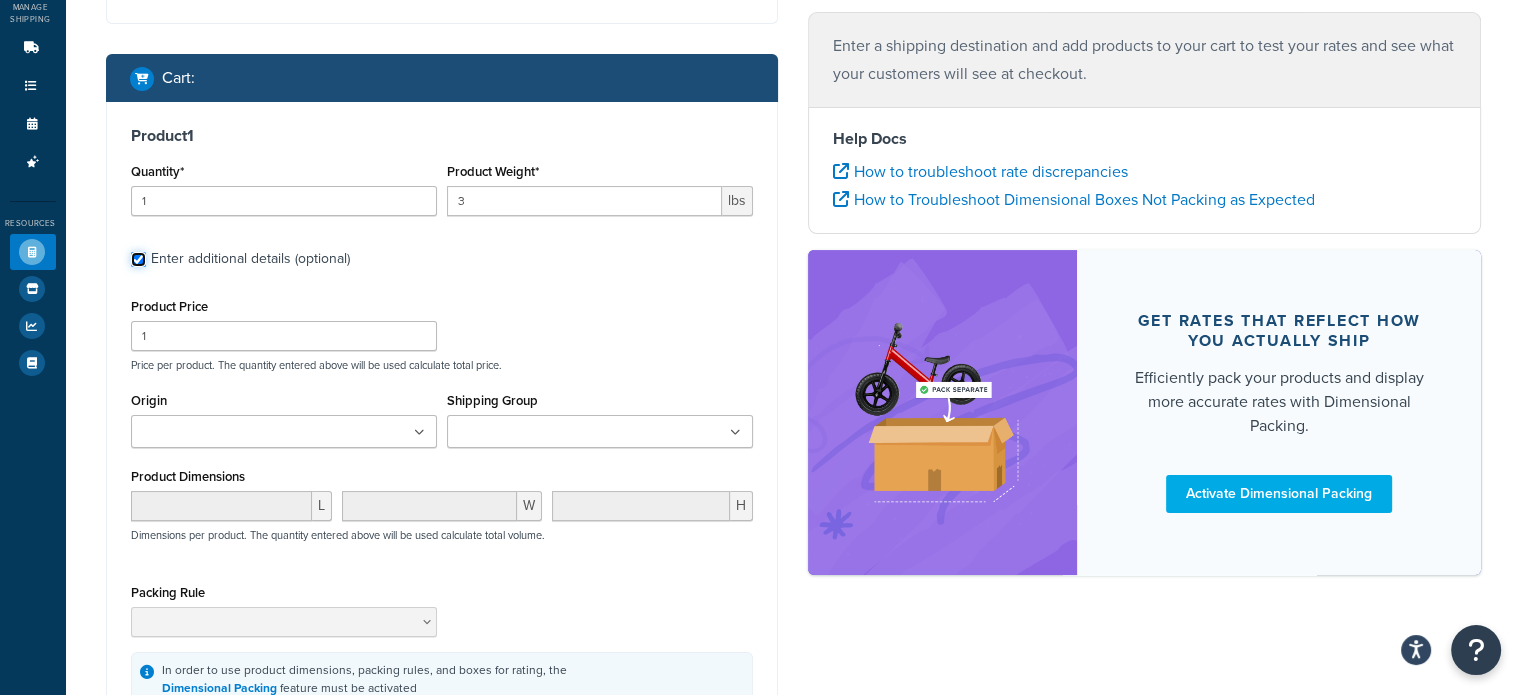 scroll, scrollTop: 300, scrollLeft: 0, axis: vertical 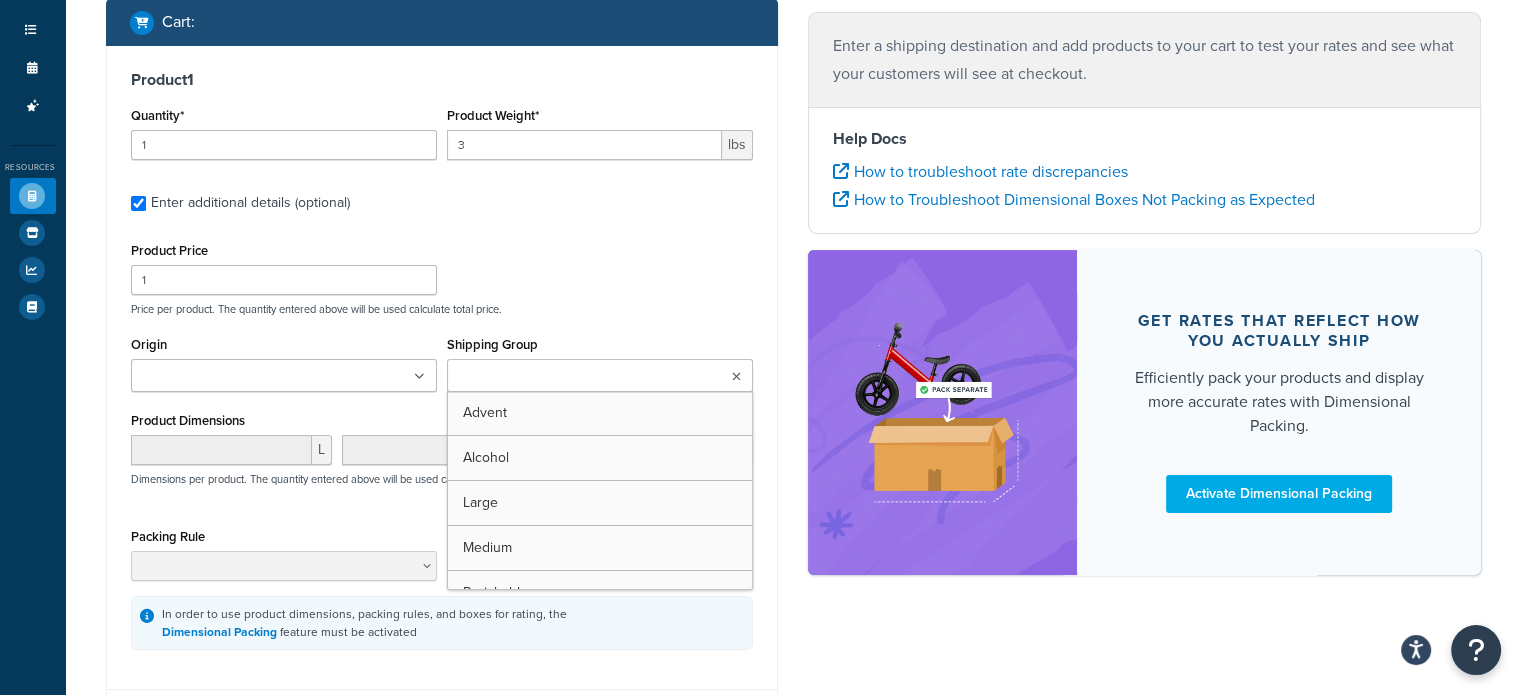 click on "Shipping Group" at bounding box center [541, 377] 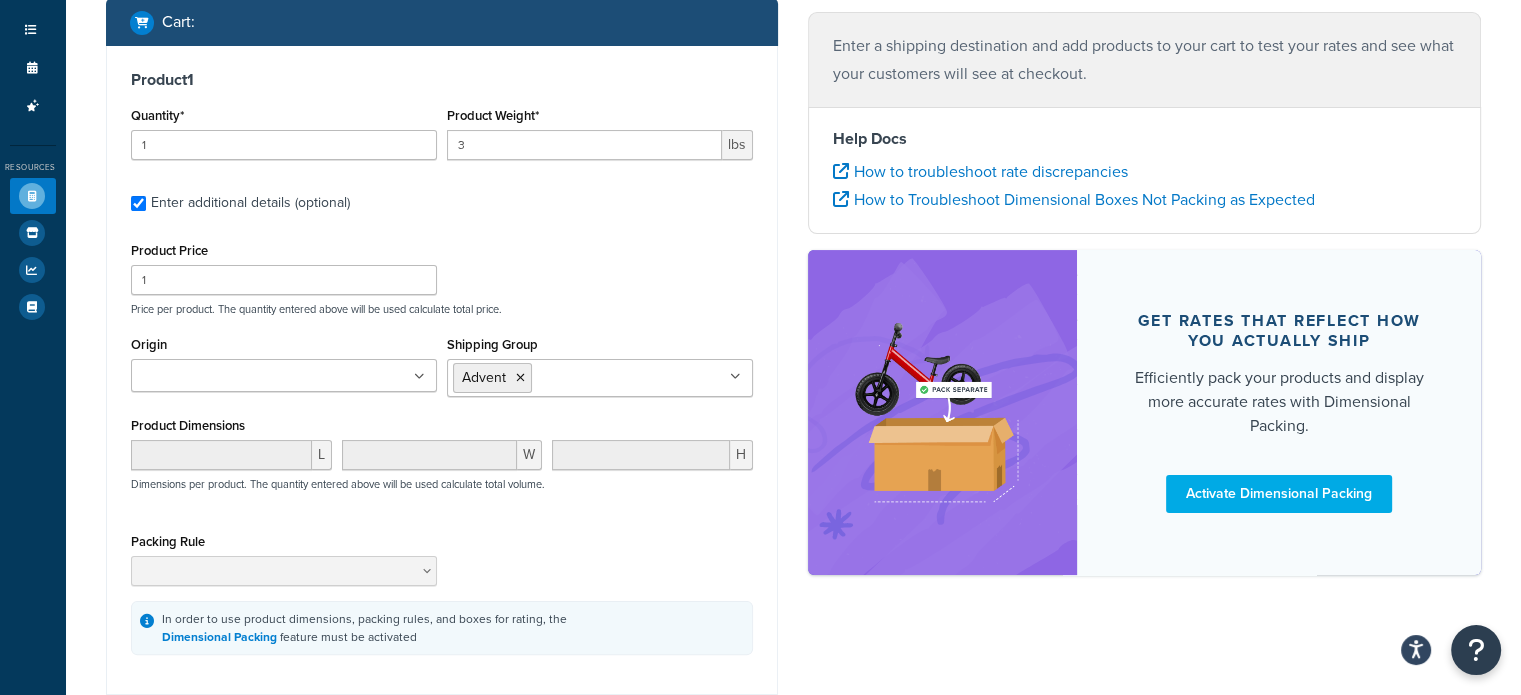 click on "Product Price   1 Price per product. The quantity entered above will be used calculate total price." at bounding box center (442, 276) 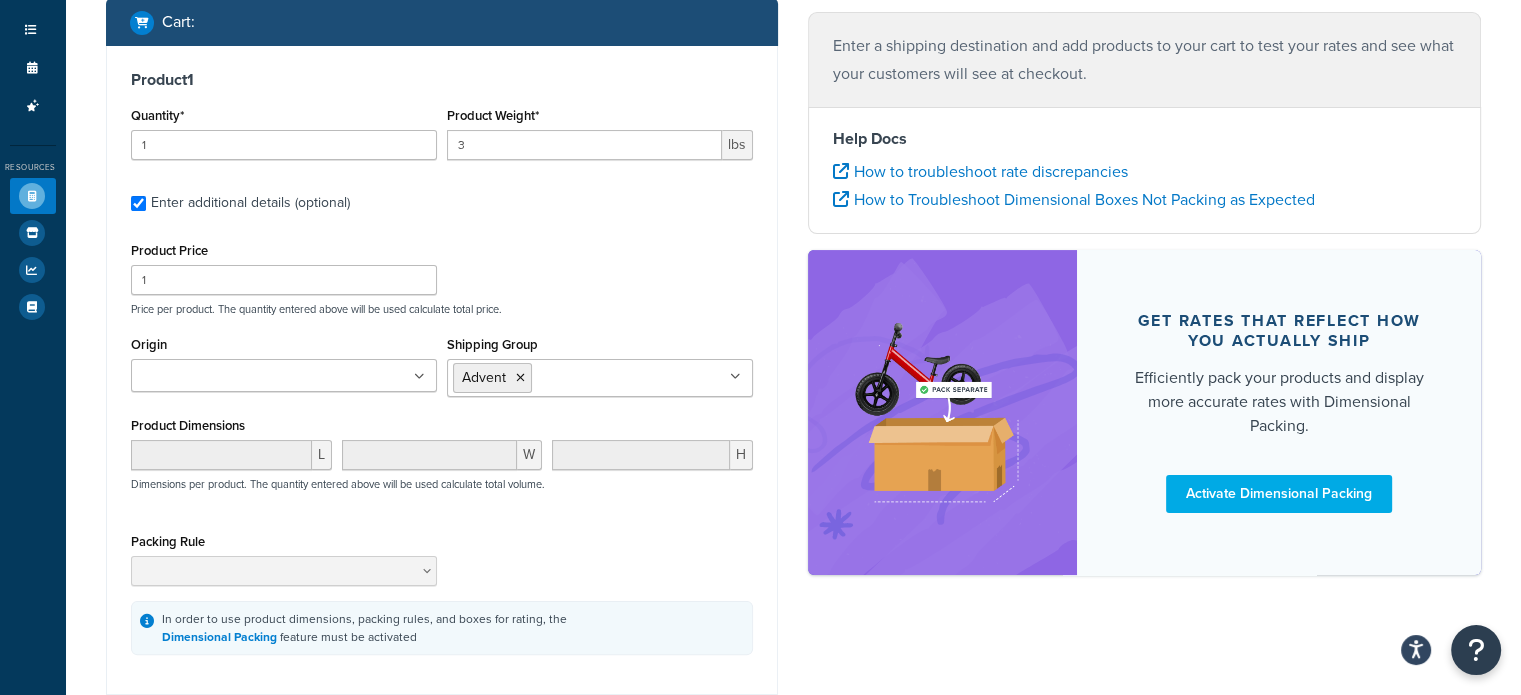scroll, scrollTop: 492, scrollLeft: 0, axis: vertical 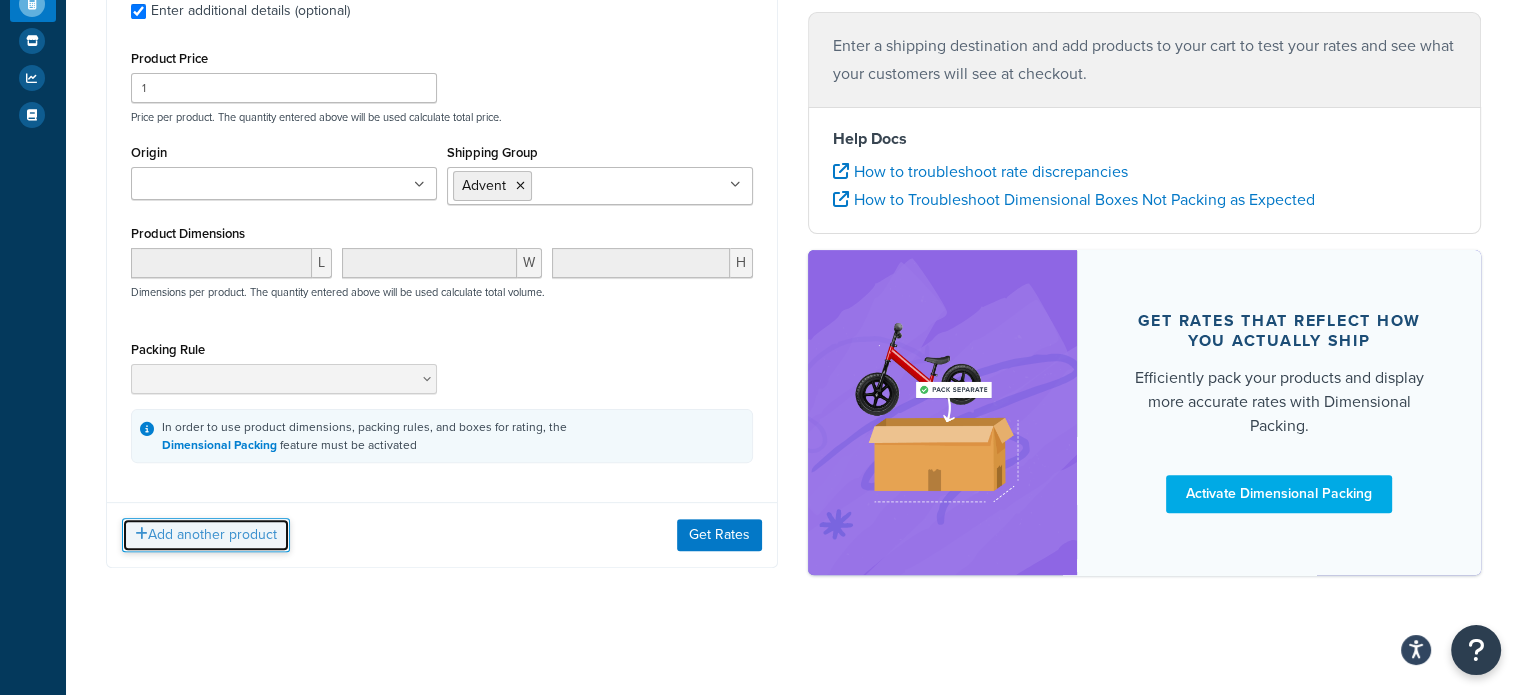 click on "Add another product" at bounding box center (206, 535) 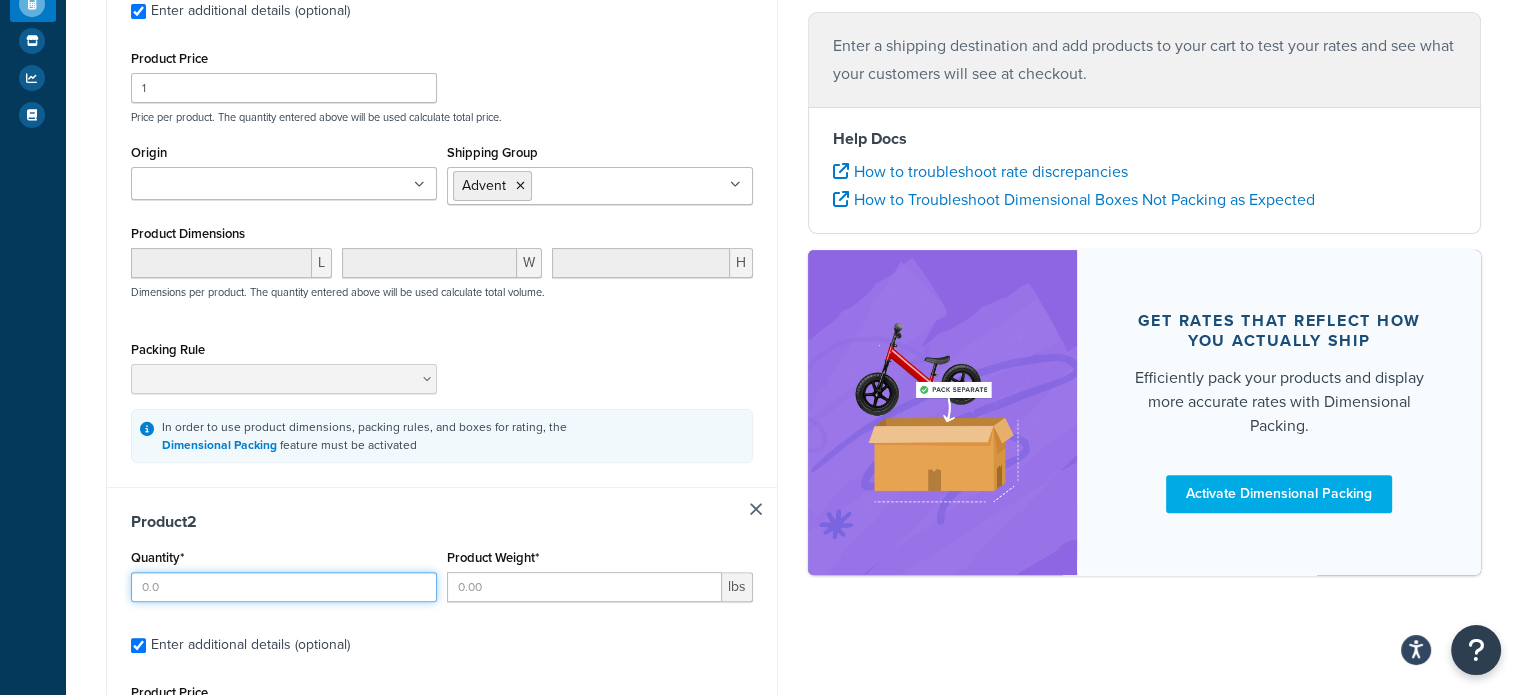 click on "Quantity*" at bounding box center [284, 587] 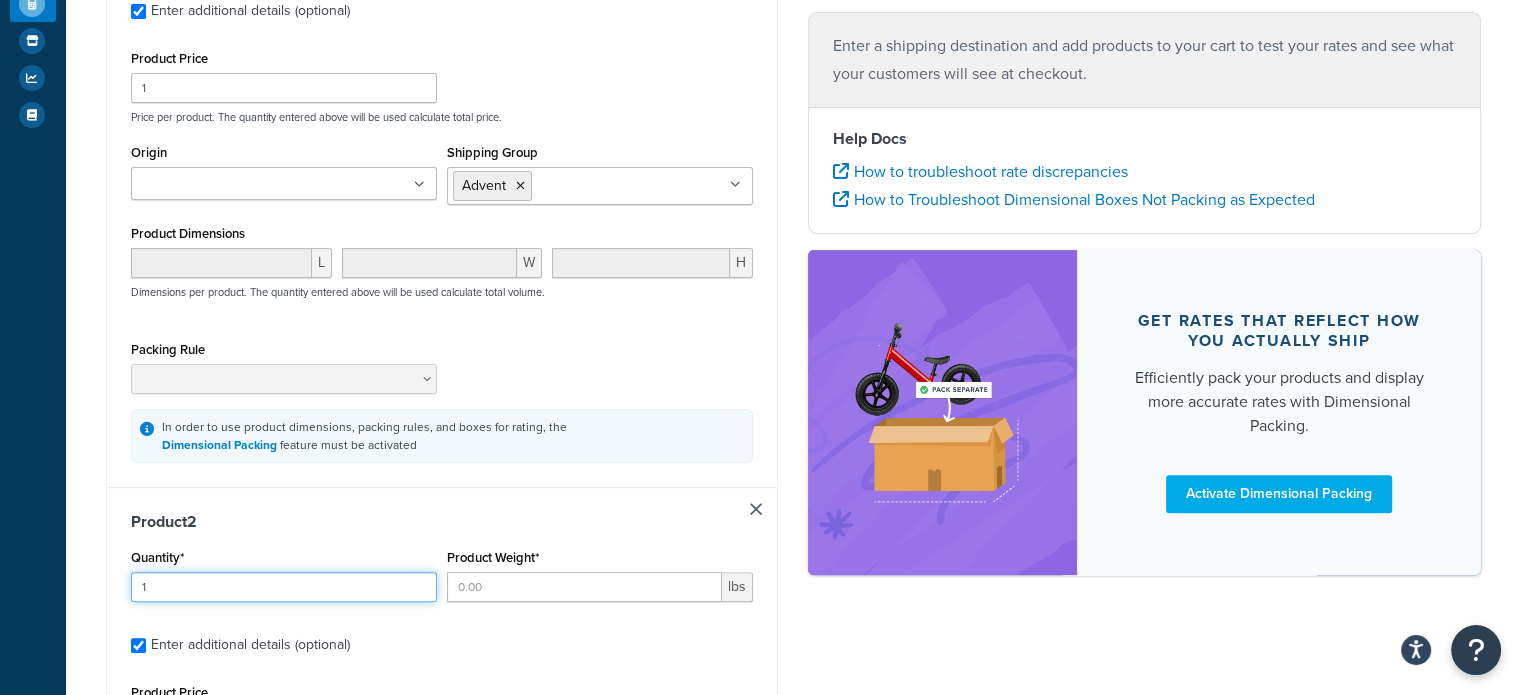 type on "1" 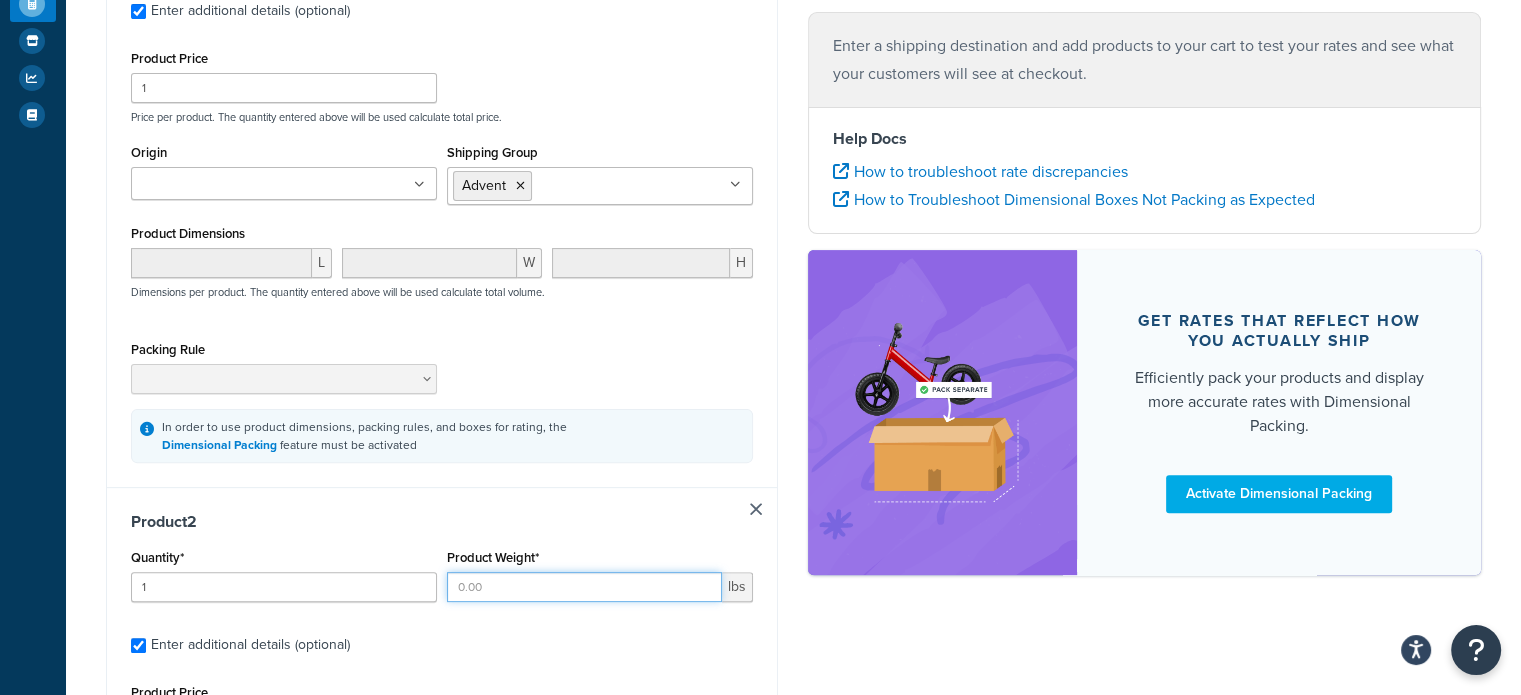 click on "Product Weight*" at bounding box center [584, 587] 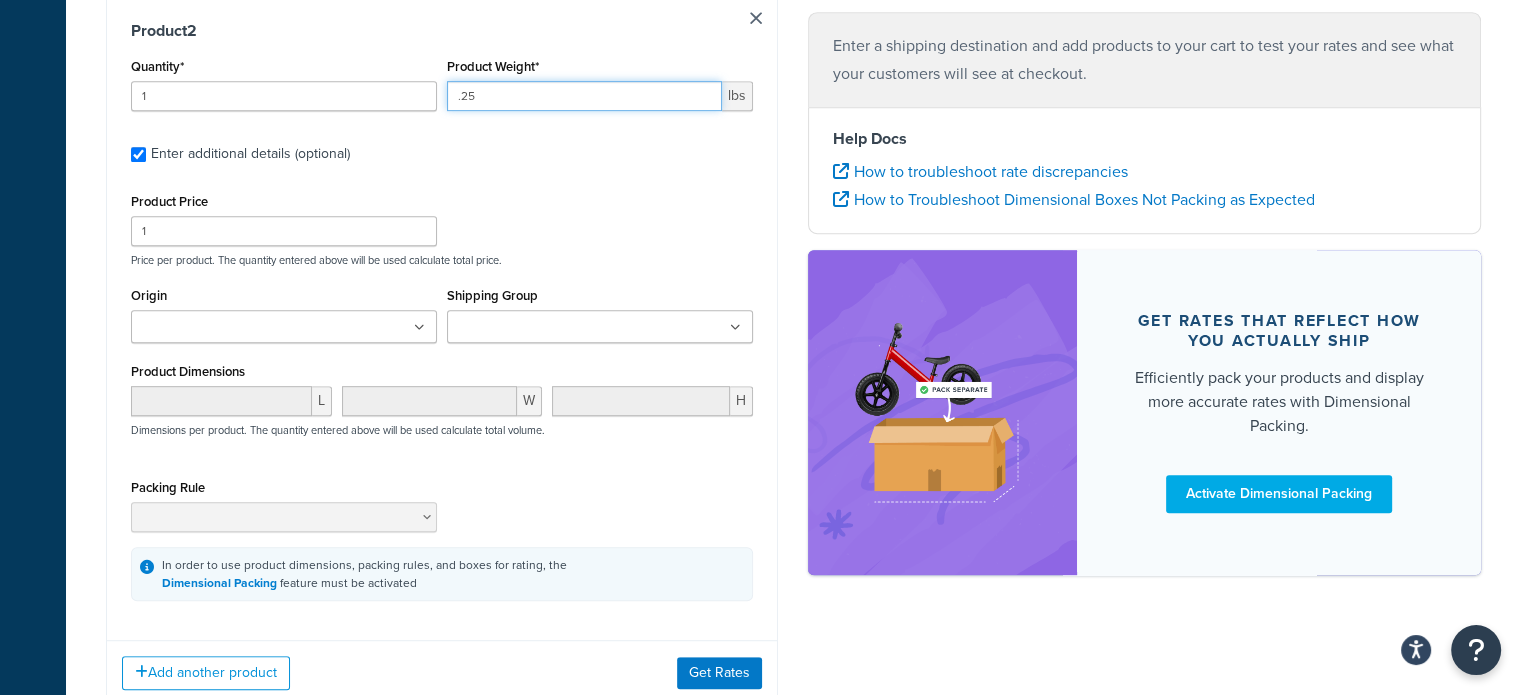 scroll, scrollTop: 992, scrollLeft: 0, axis: vertical 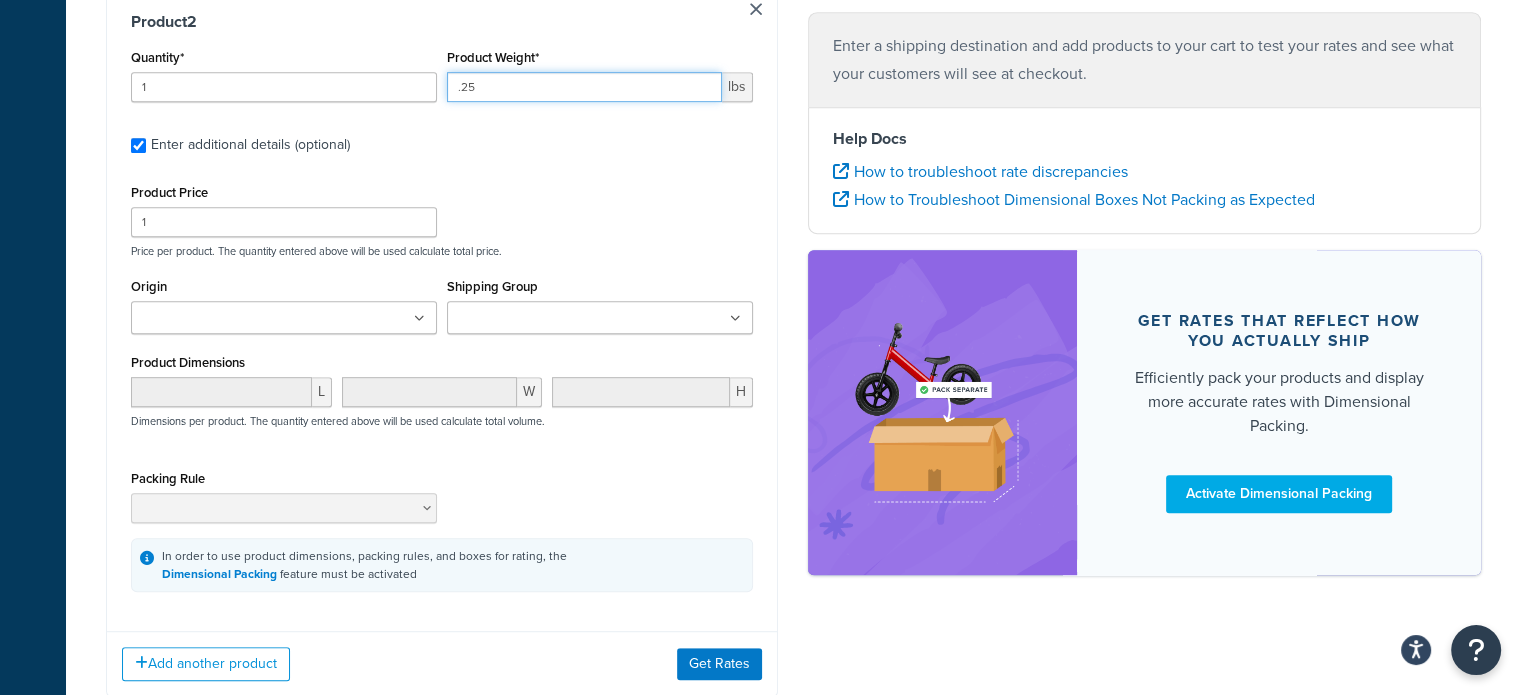 type on ".25" 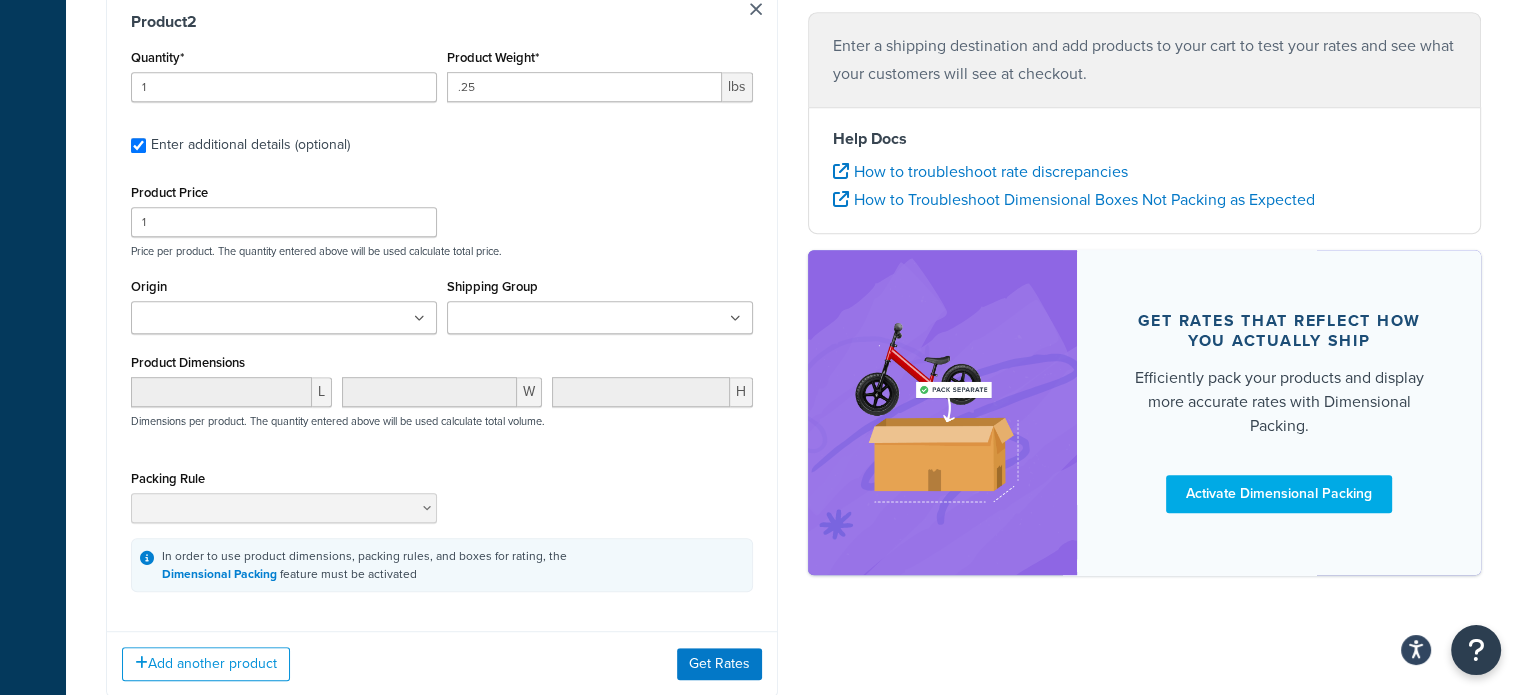click on "Shipping Group" at bounding box center (541, 319) 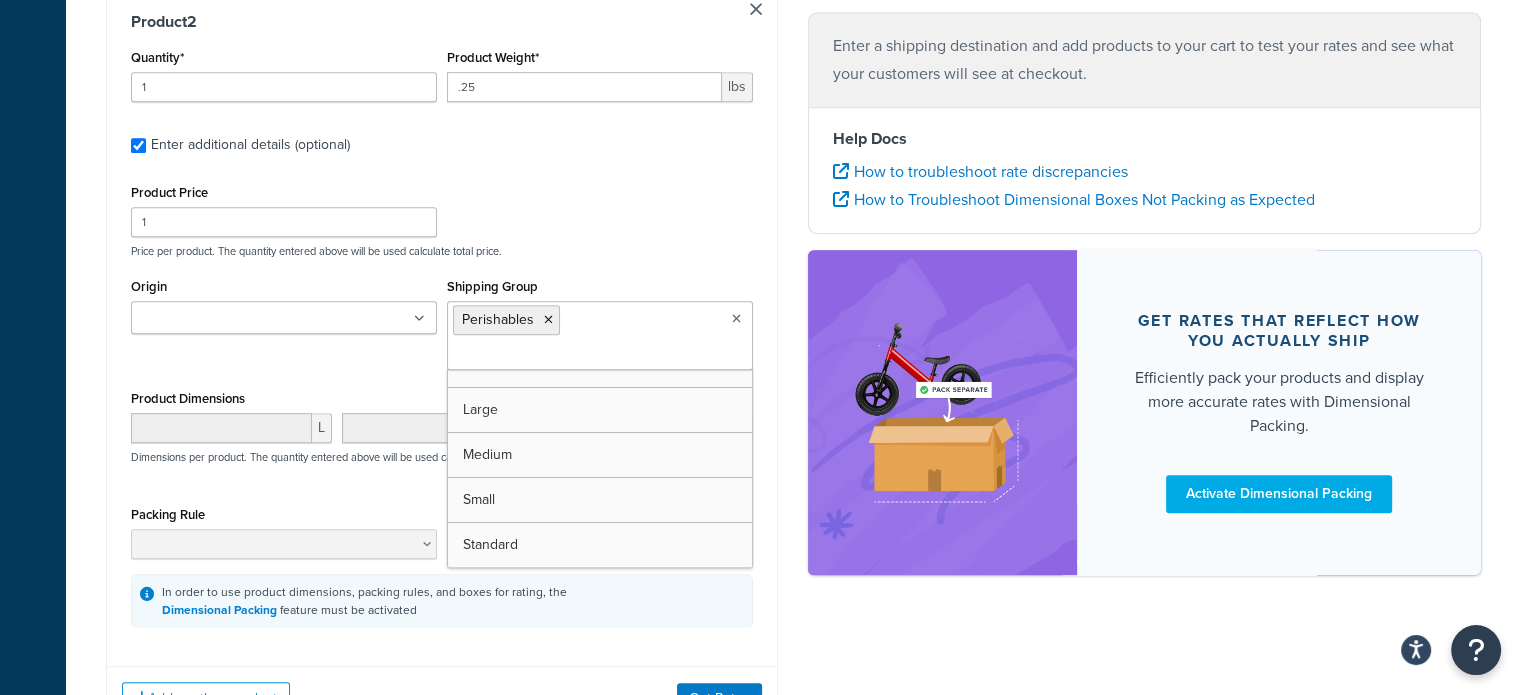 scroll, scrollTop: 69, scrollLeft: 0, axis: vertical 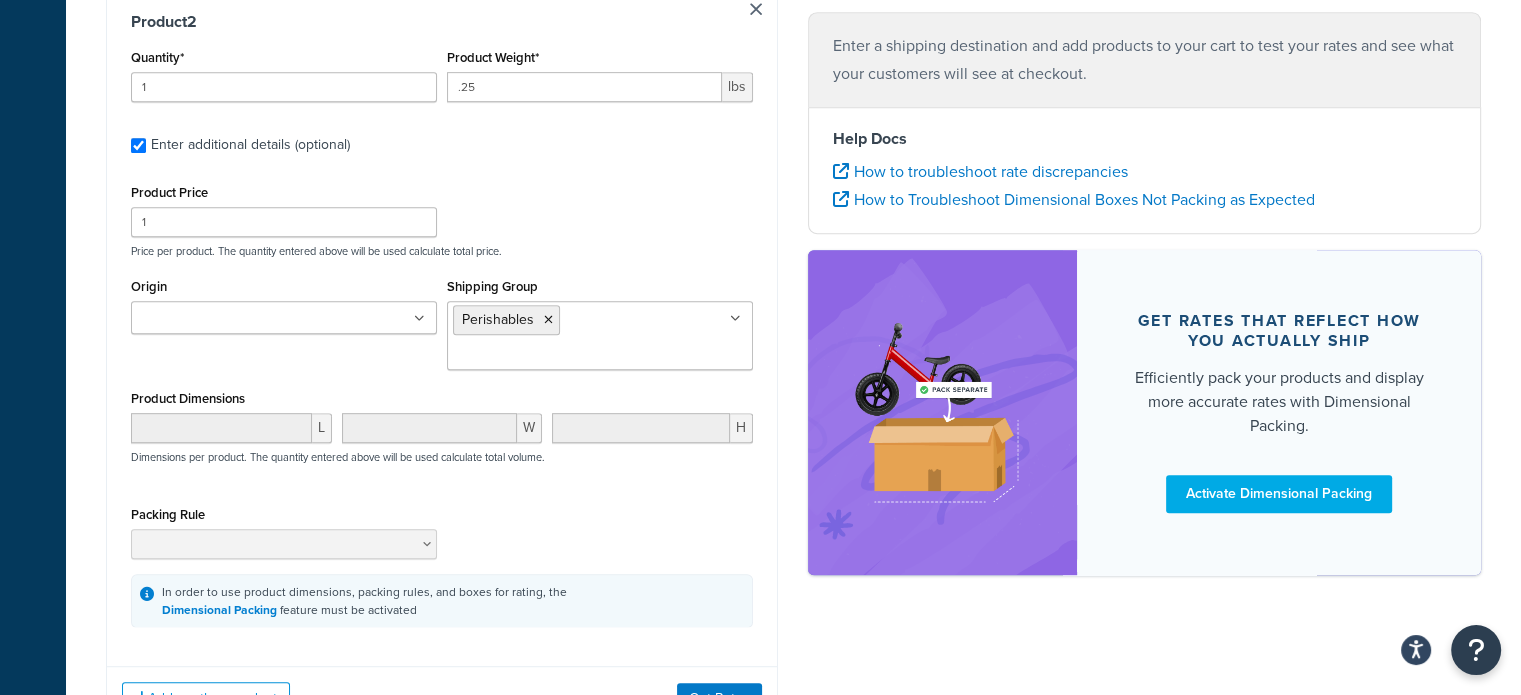 click on "Product Price   1 Price per product. The quantity entered above will be used calculate total price." at bounding box center [442, 218] 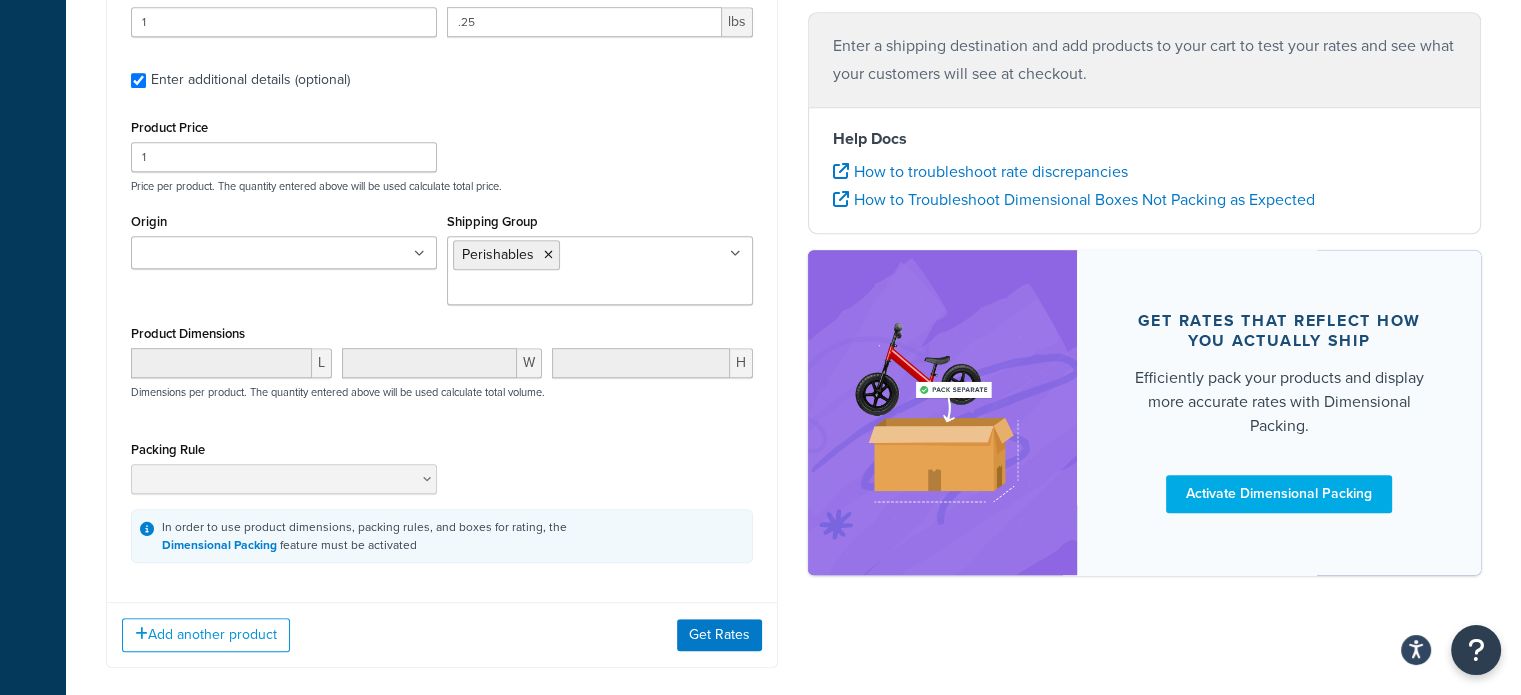 scroll, scrollTop: 1092, scrollLeft: 0, axis: vertical 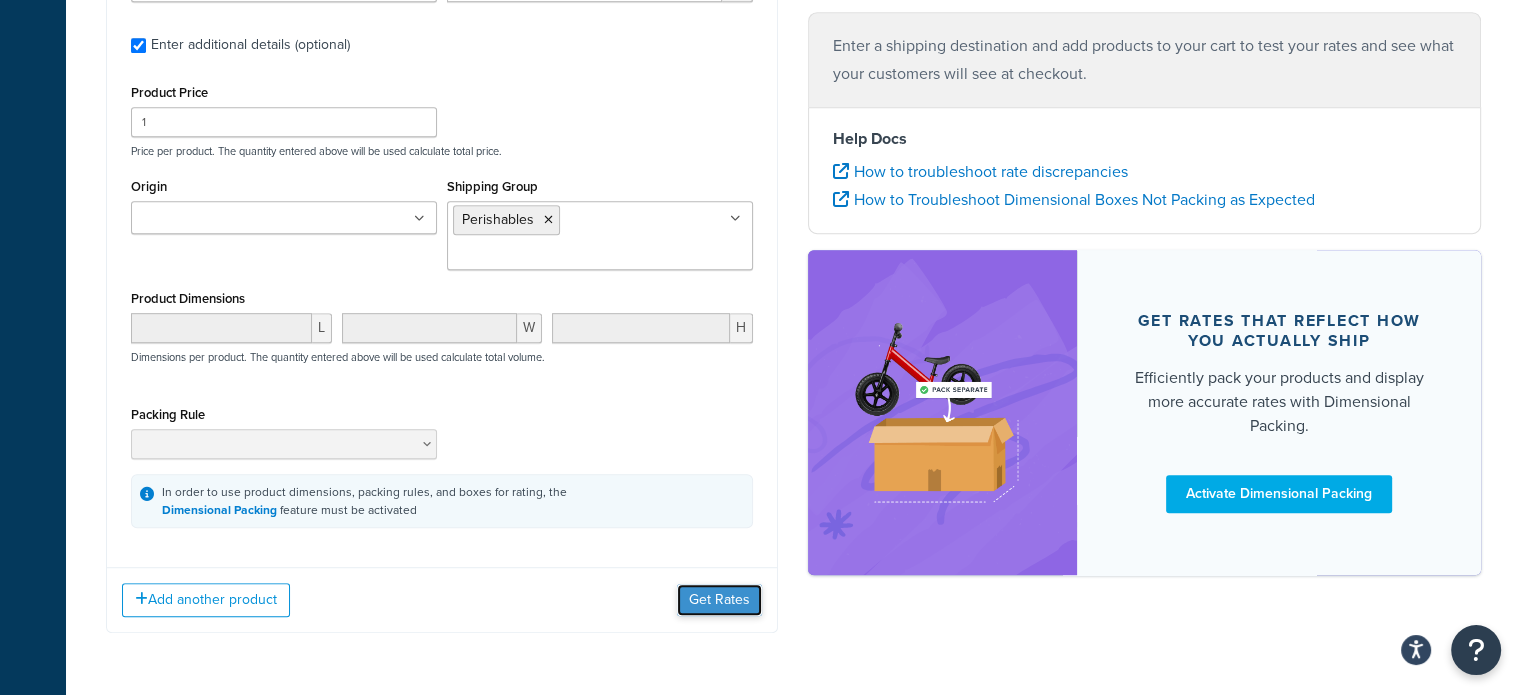 click on "Get Rates" at bounding box center [719, 600] 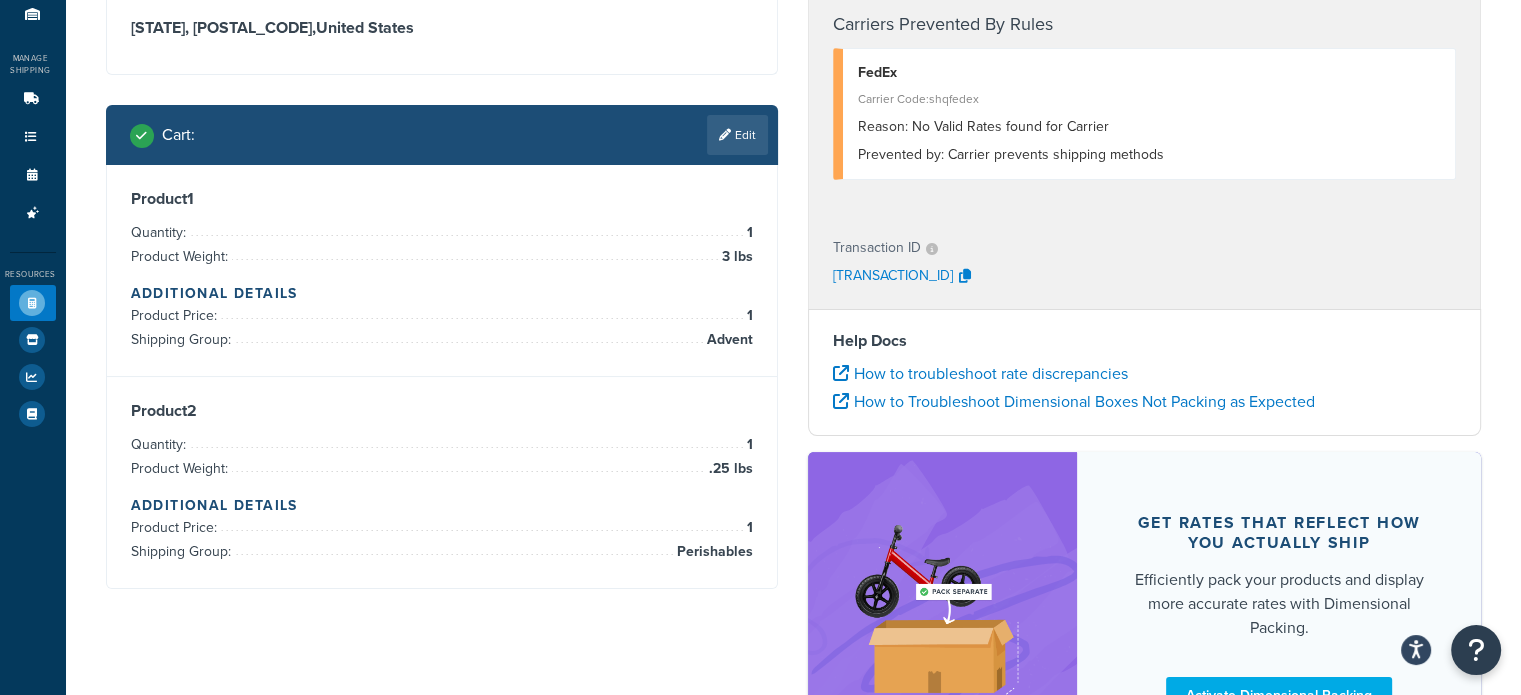 scroll, scrollTop: 93, scrollLeft: 0, axis: vertical 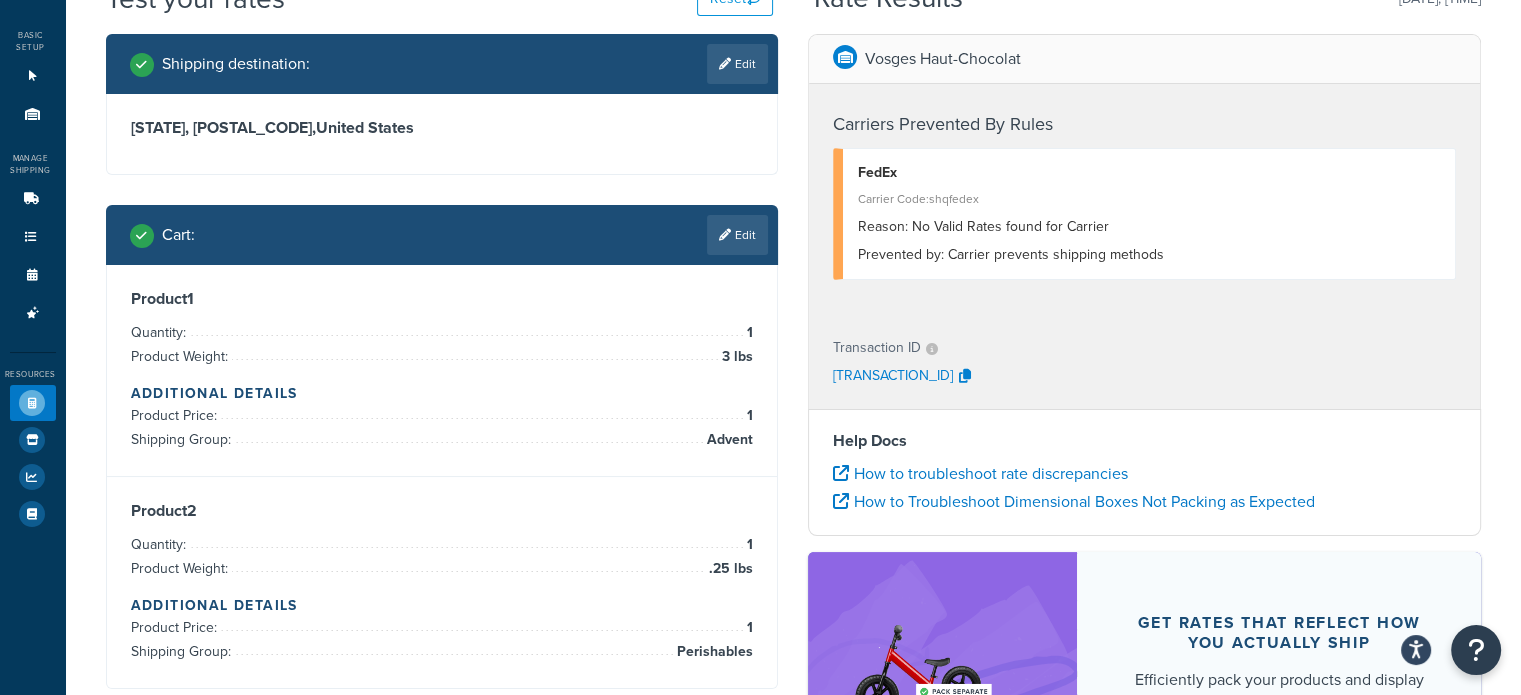 click on "Edit" at bounding box center [737, 235] 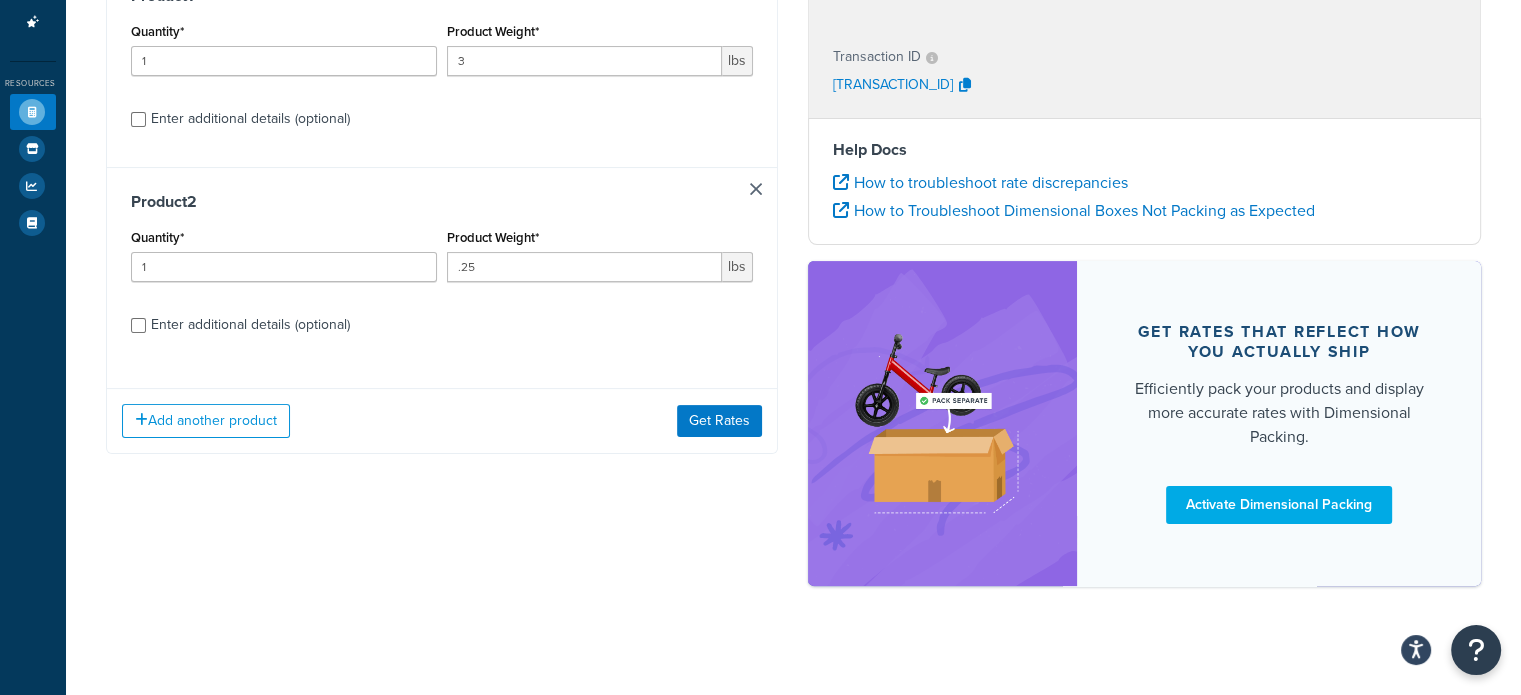 scroll, scrollTop: 393, scrollLeft: 0, axis: vertical 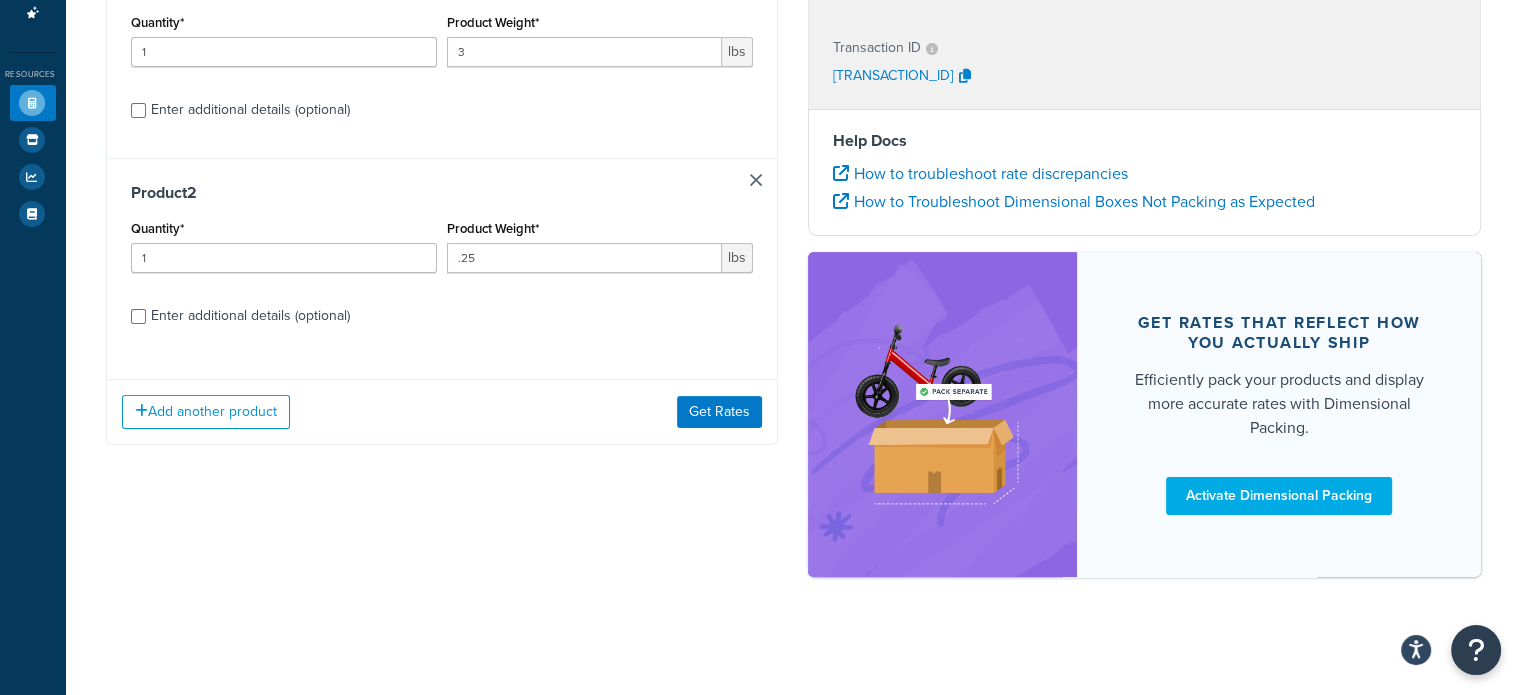 click on "Enter additional details (optional)" at bounding box center [250, 316] 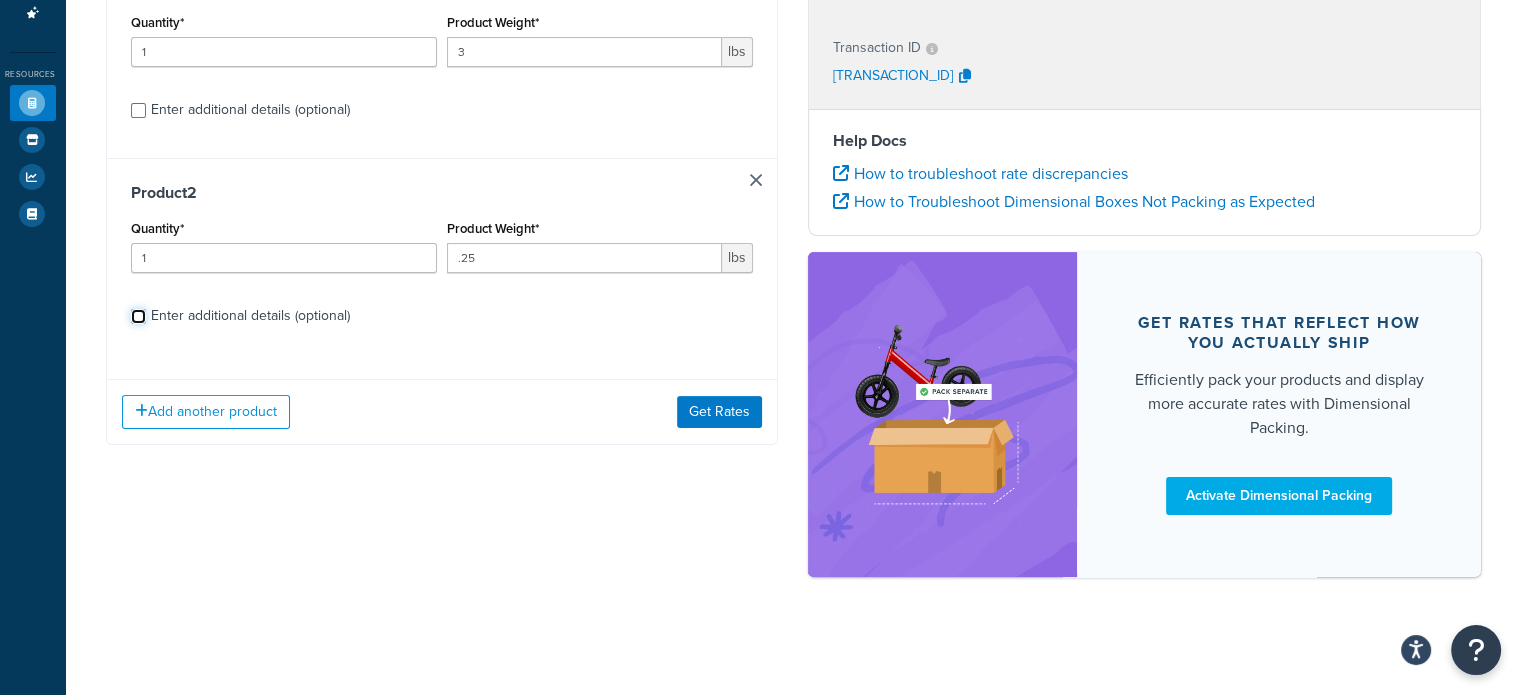 click on "Enter additional details (optional)" at bounding box center (138, 316) 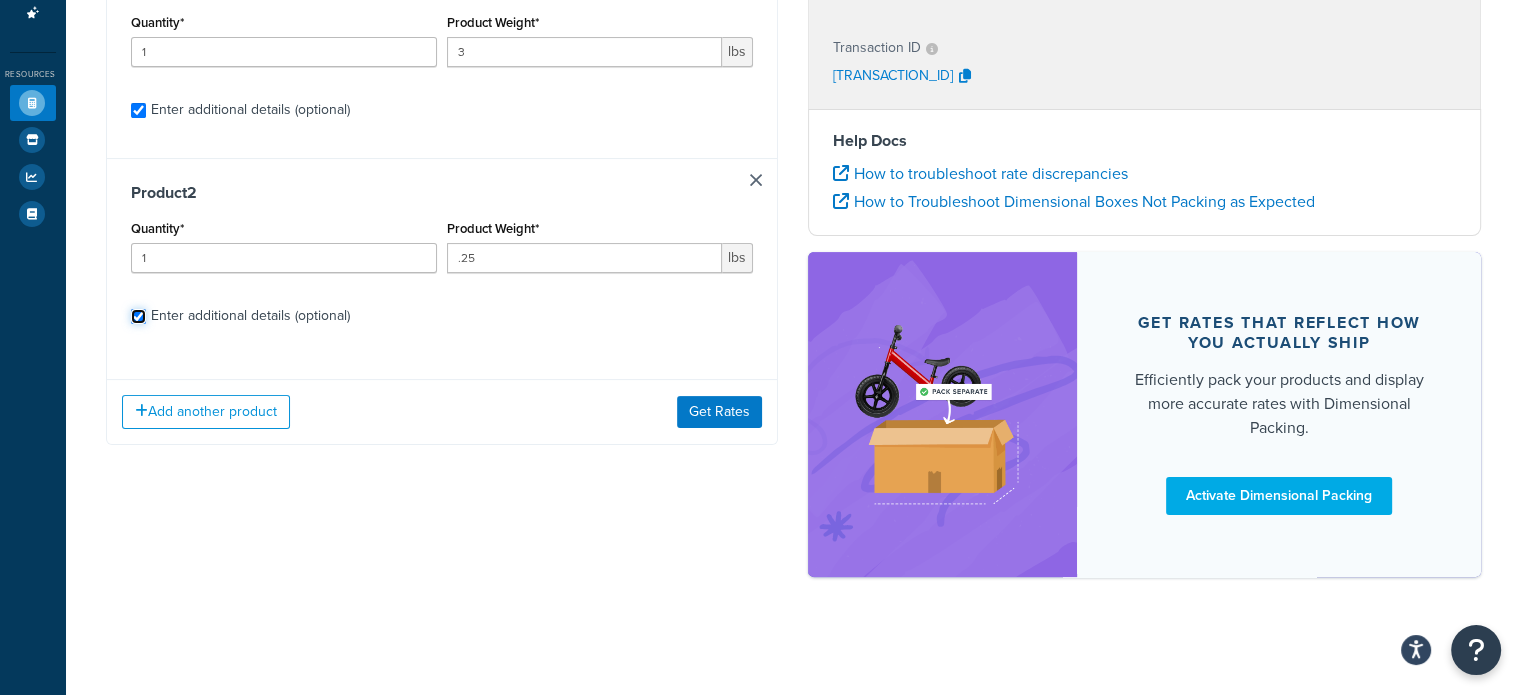 checkbox on "true" 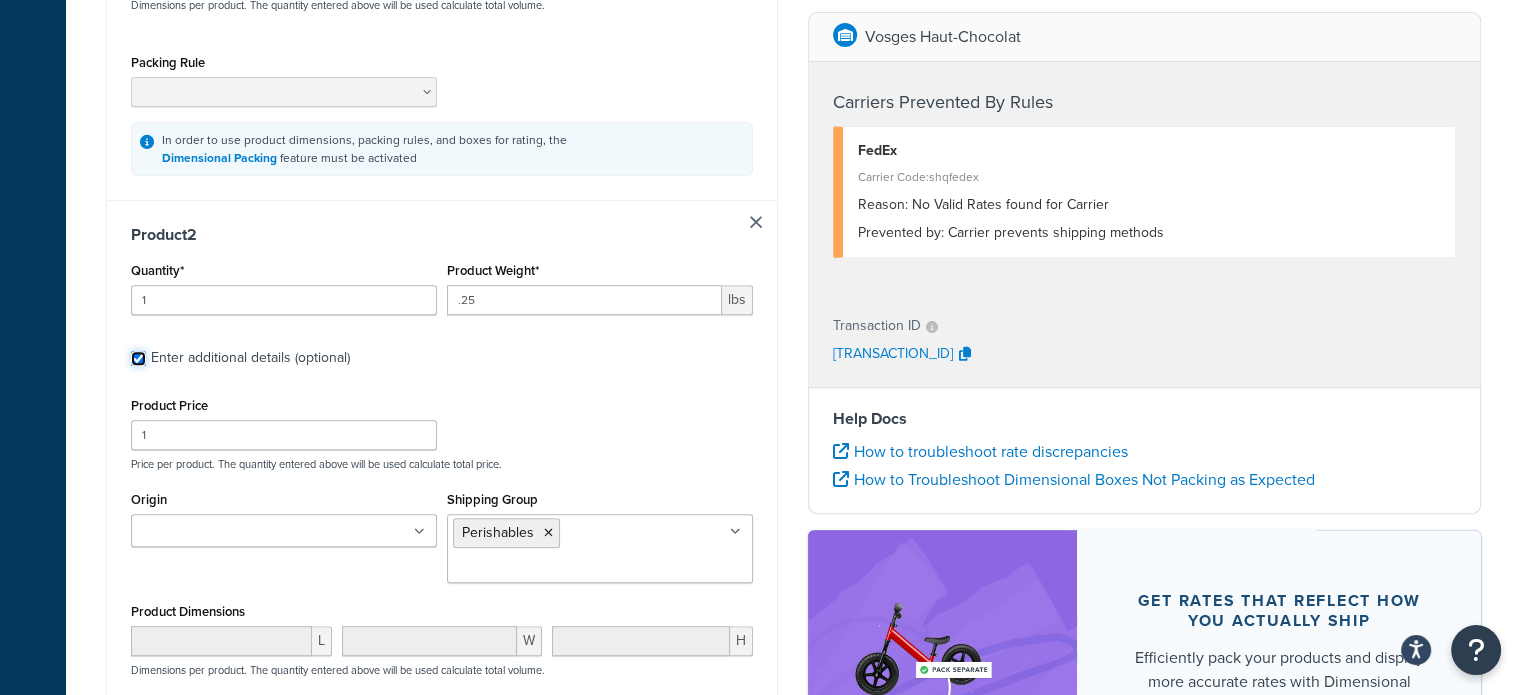 scroll, scrollTop: 793, scrollLeft: 0, axis: vertical 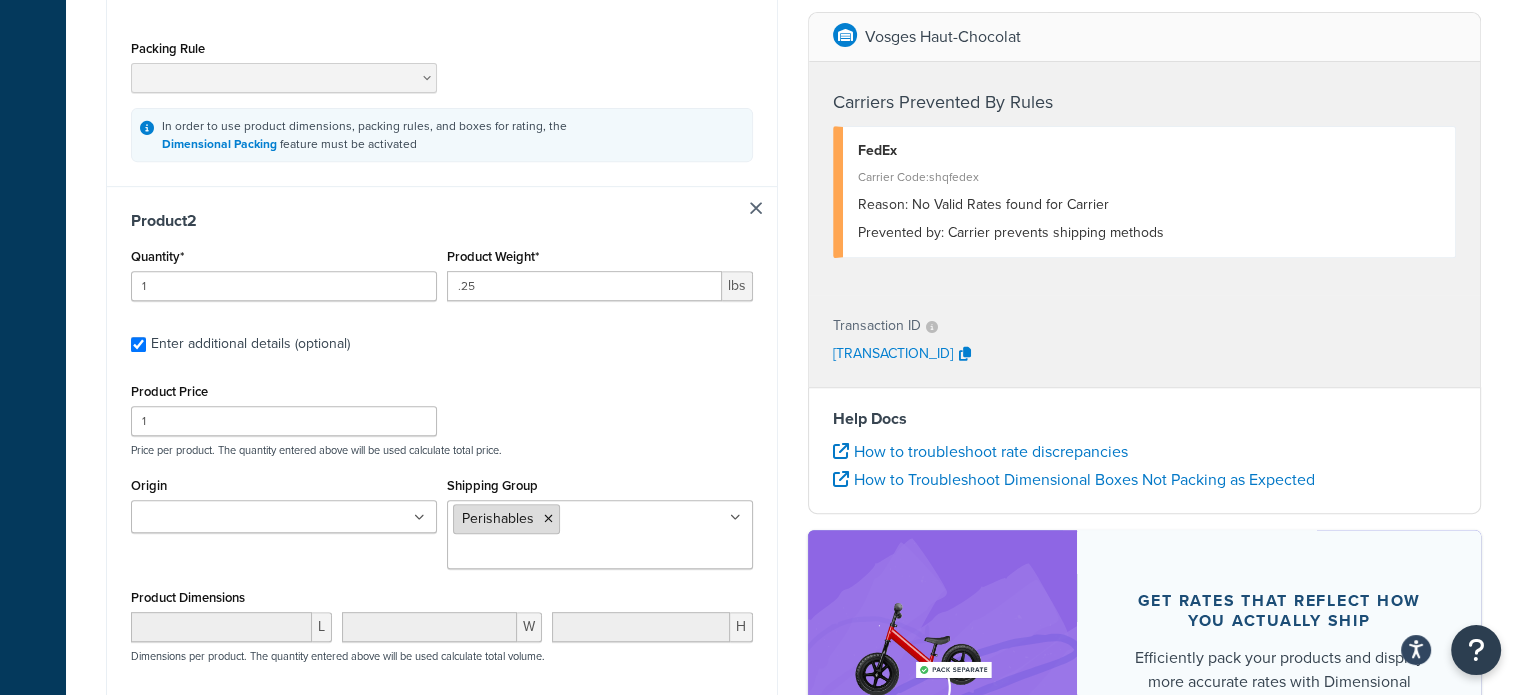click at bounding box center [548, 519] 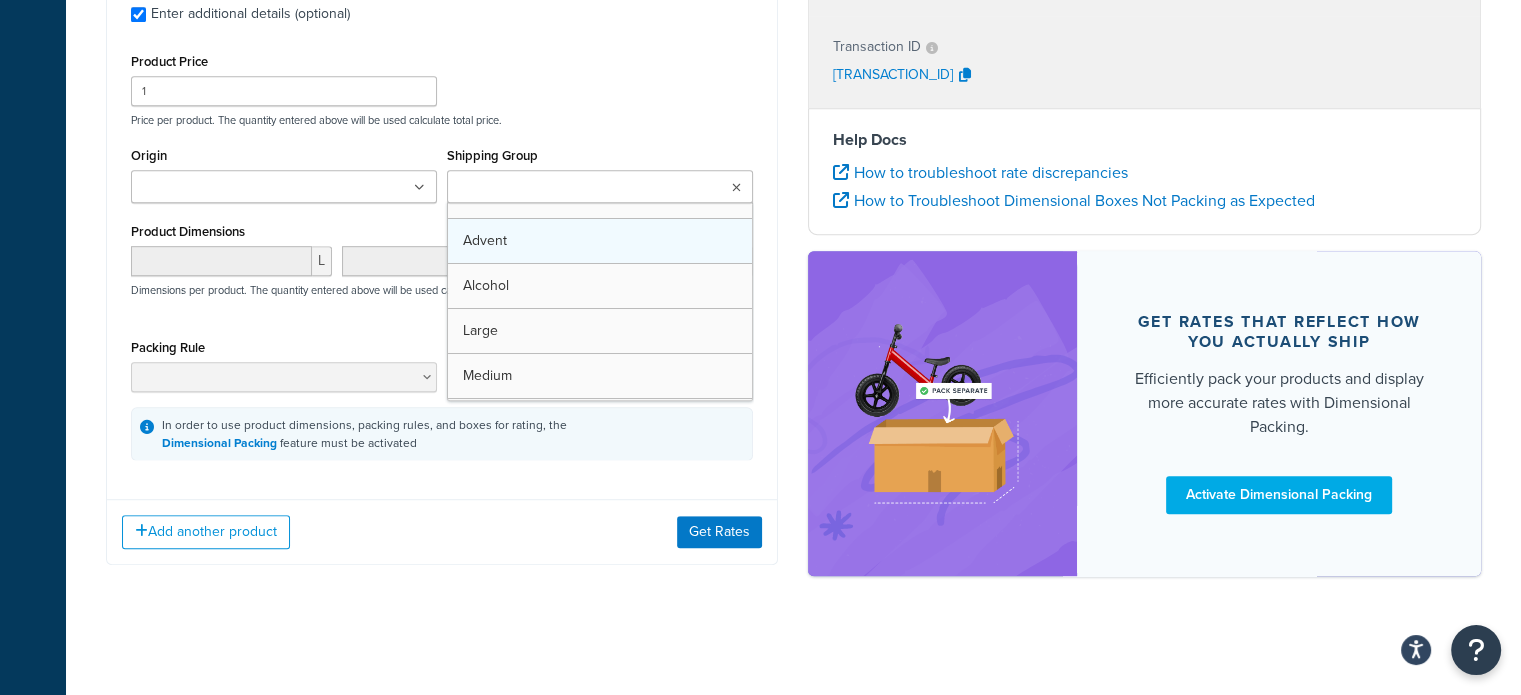 scroll, scrollTop: 1120, scrollLeft: 0, axis: vertical 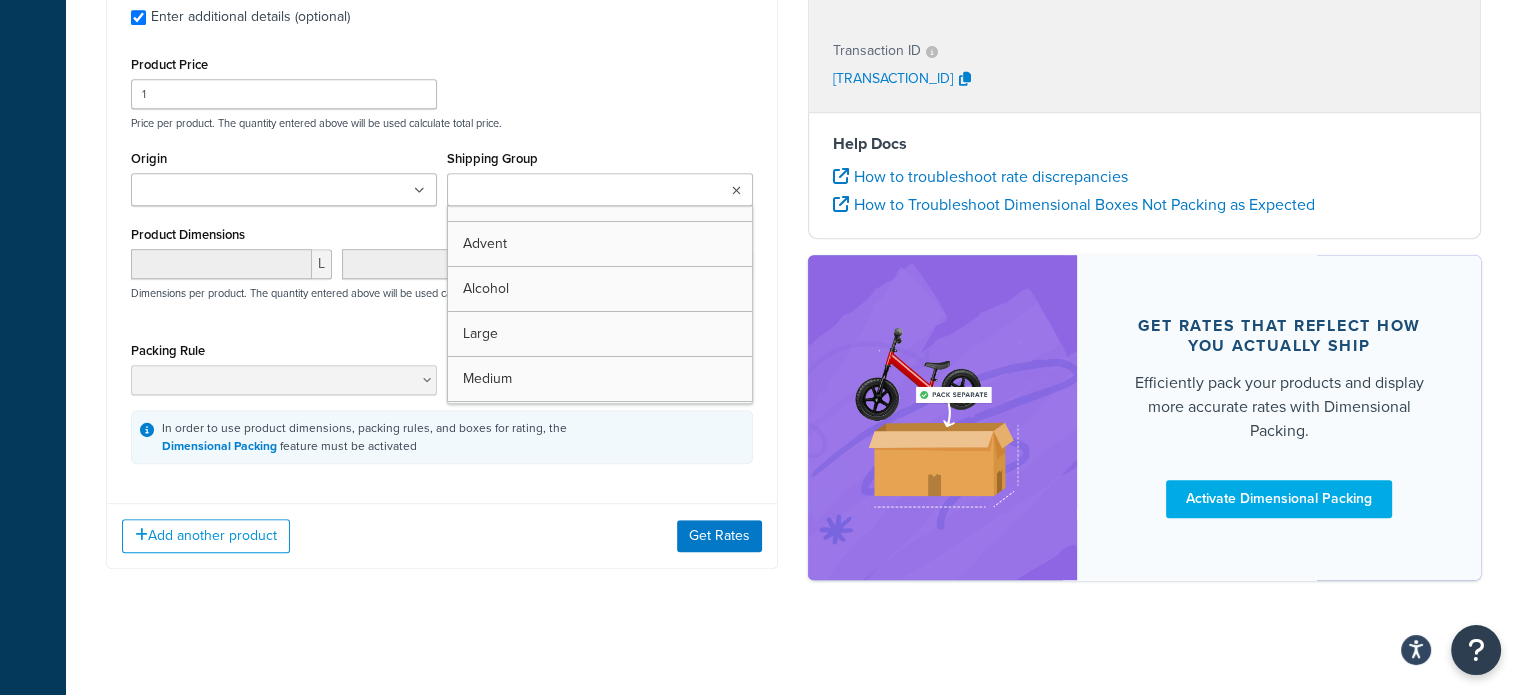 click on "Add another product Get Rates" at bounding box center [442, 535] 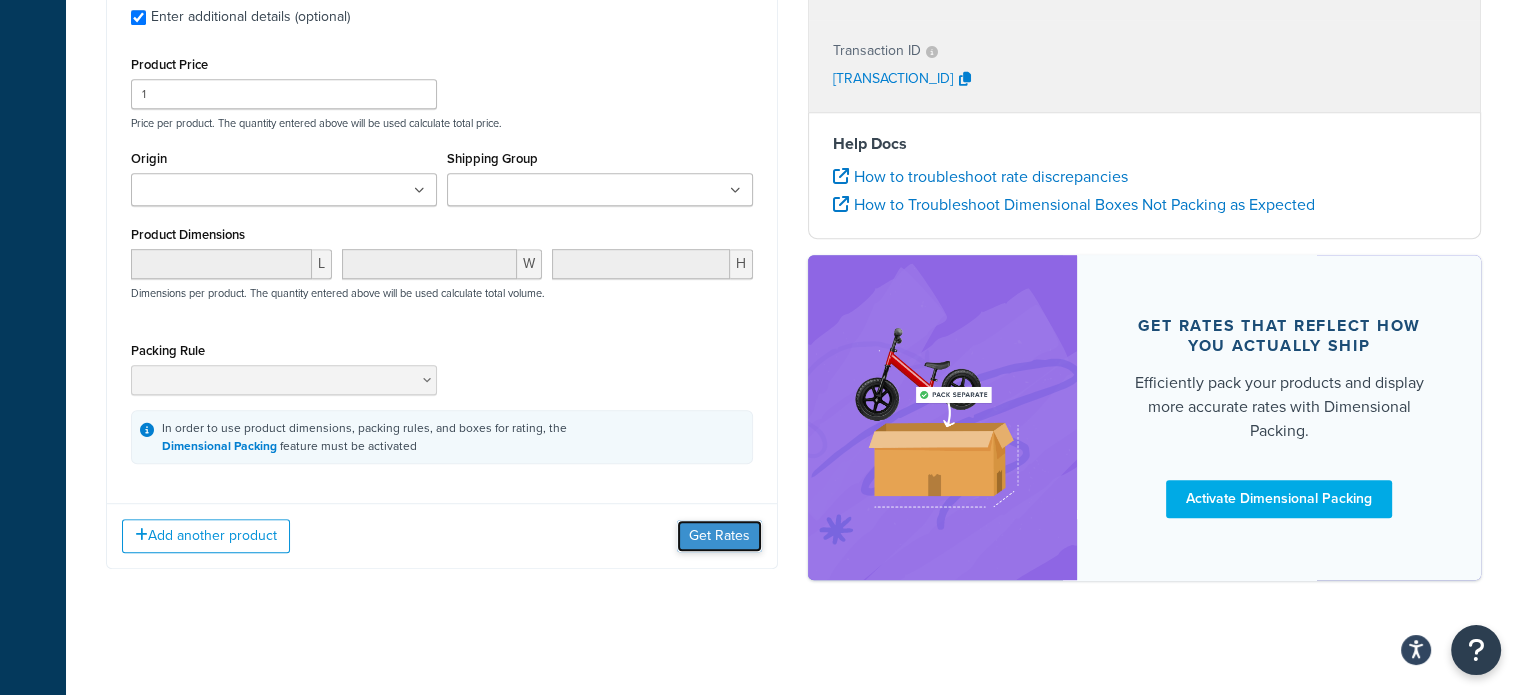 click on "Get Rates" at bounding box center (719, 536) 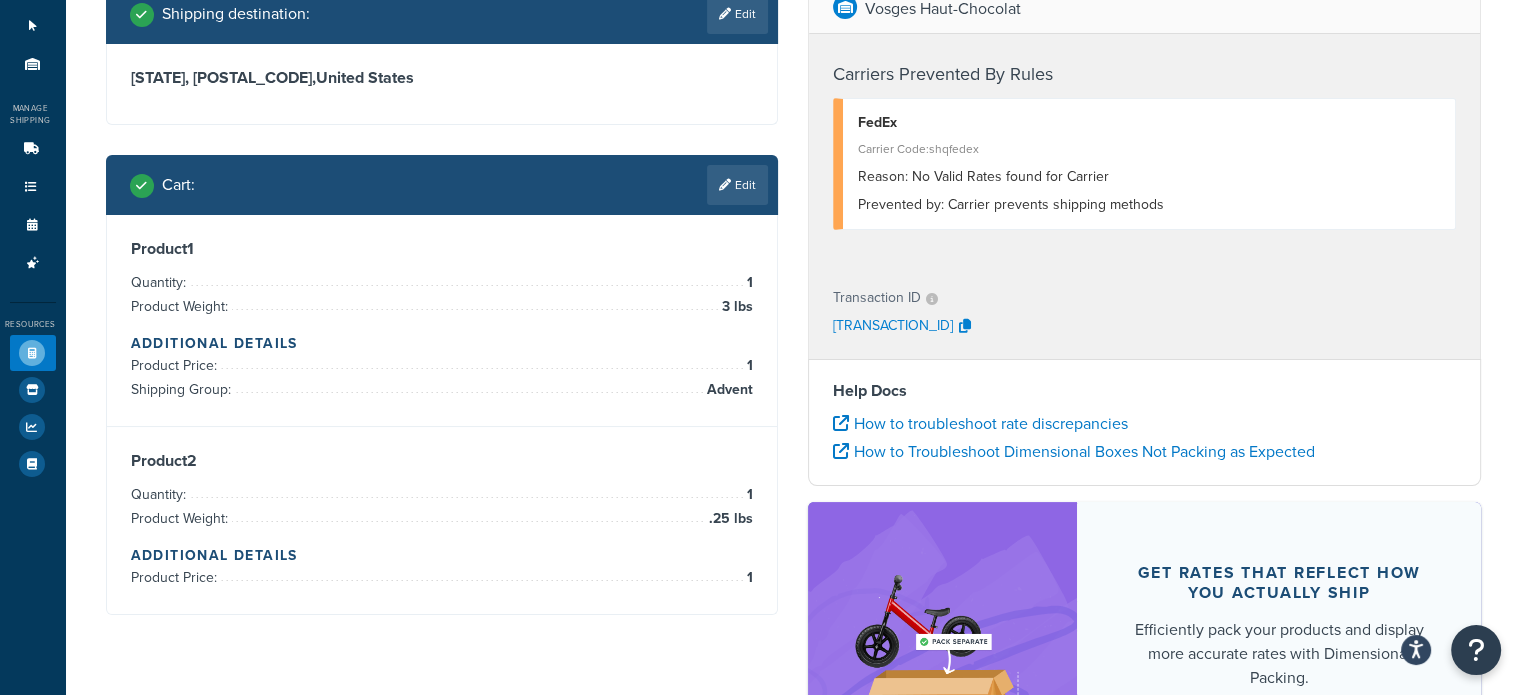 scroll, scrollTop: 93, scrollLeft: 0, axis: vertical 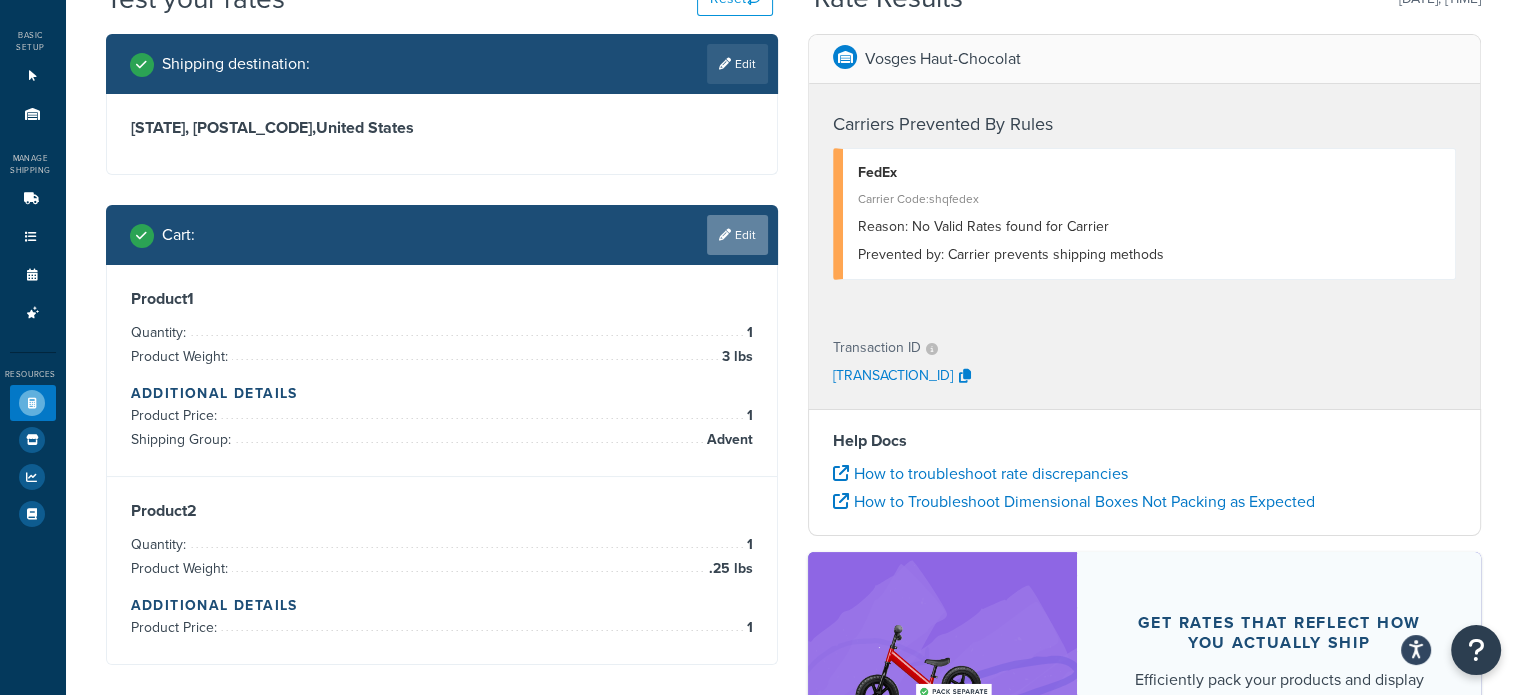 click at bounding box center [725, 235] 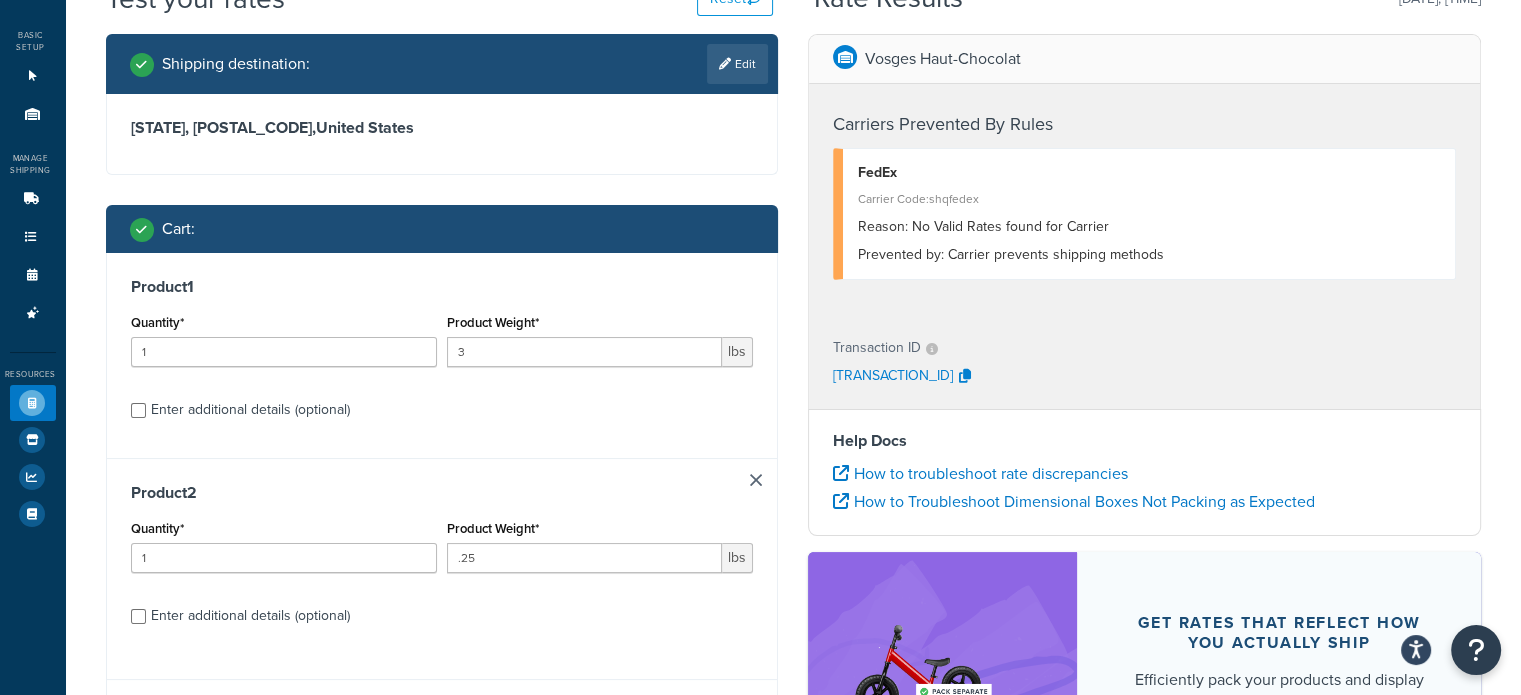 click on "Enter additional details (optional)" at bounding box center (250, 410) 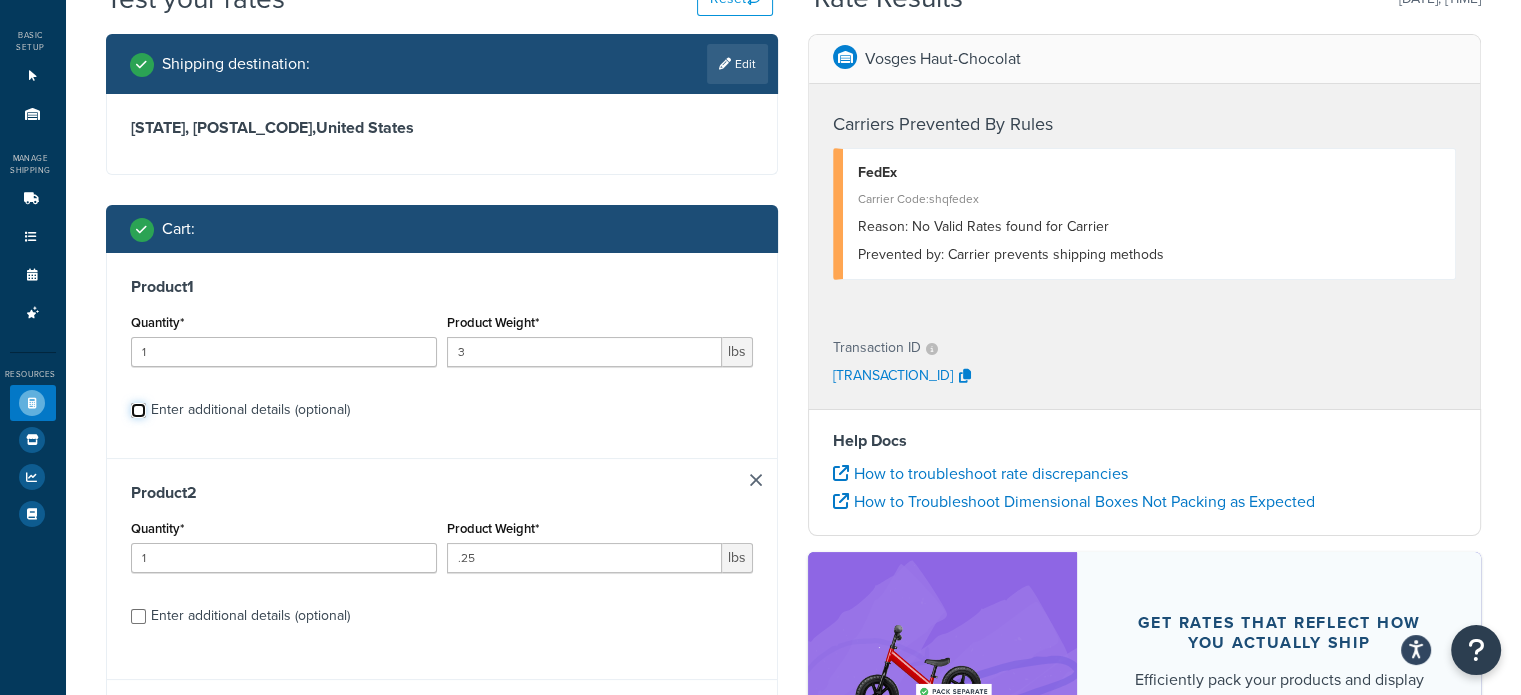 click on "Enter additional details (optional)" at bounding box center [138, 410] 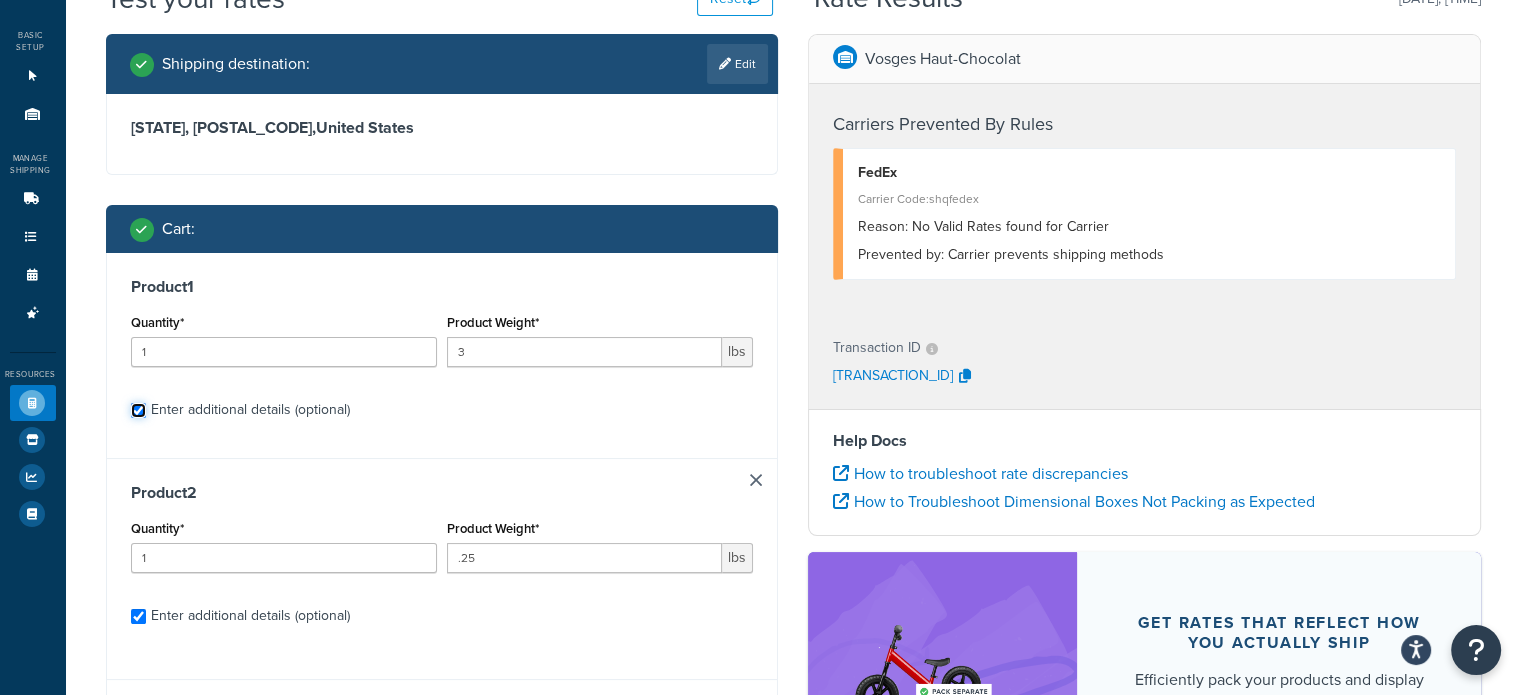 checkbox on "true" 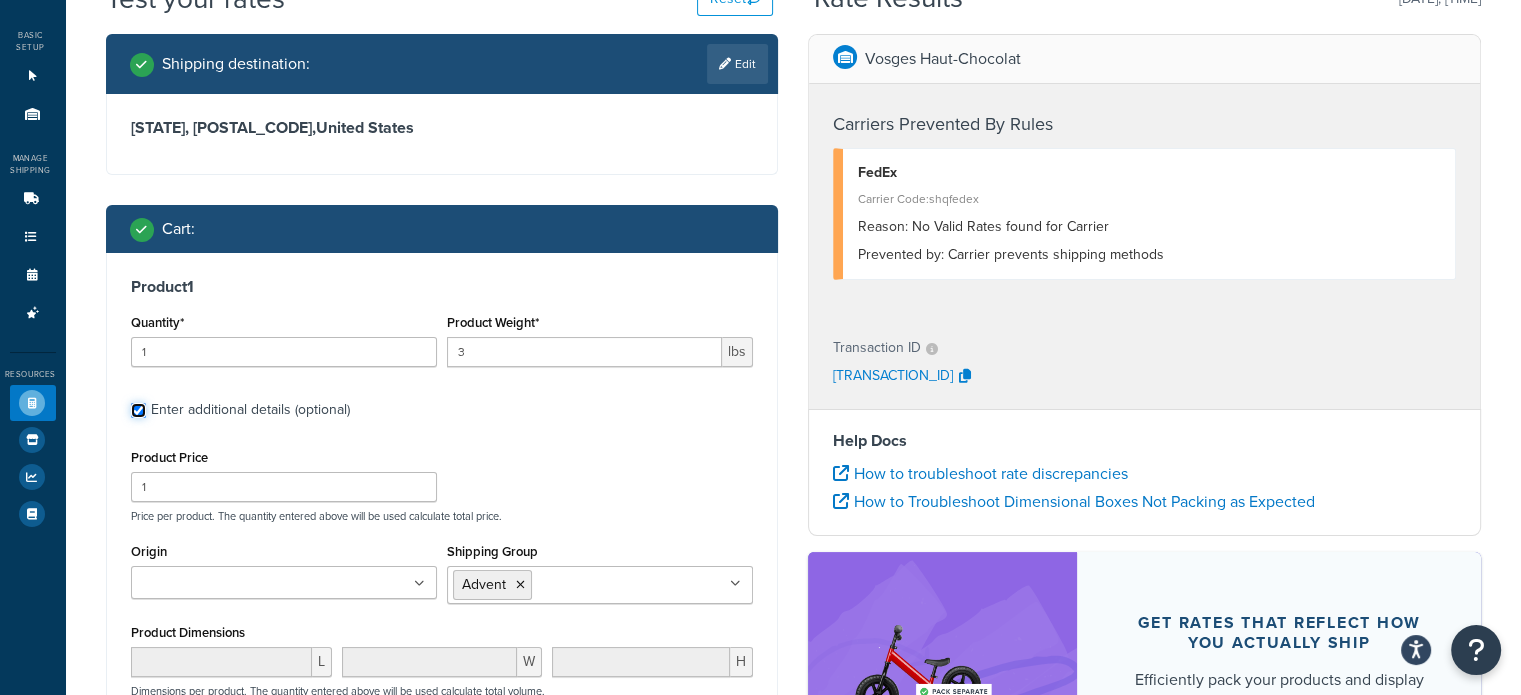 scroll, scrollTop: 293, scrollLeft: 0, axis: vertical 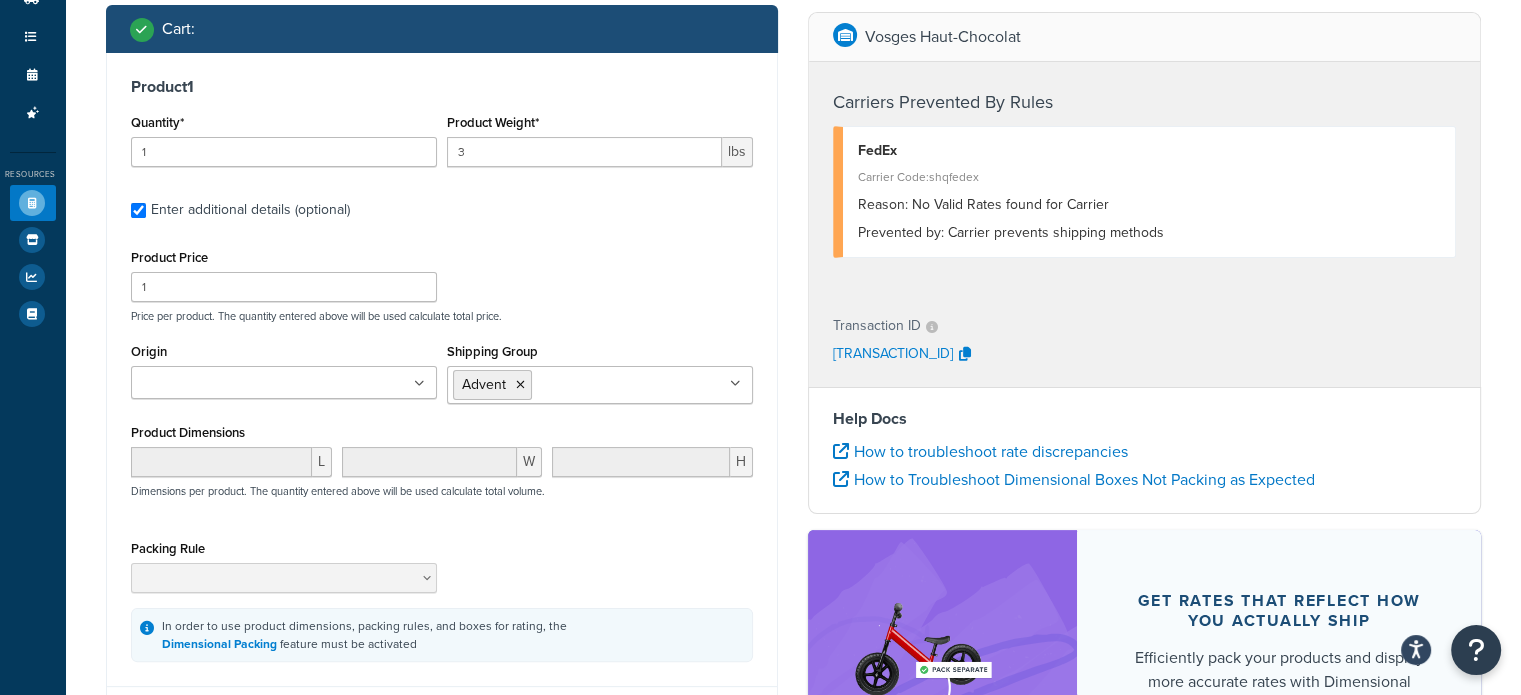 click at bounding box center (284, 382) 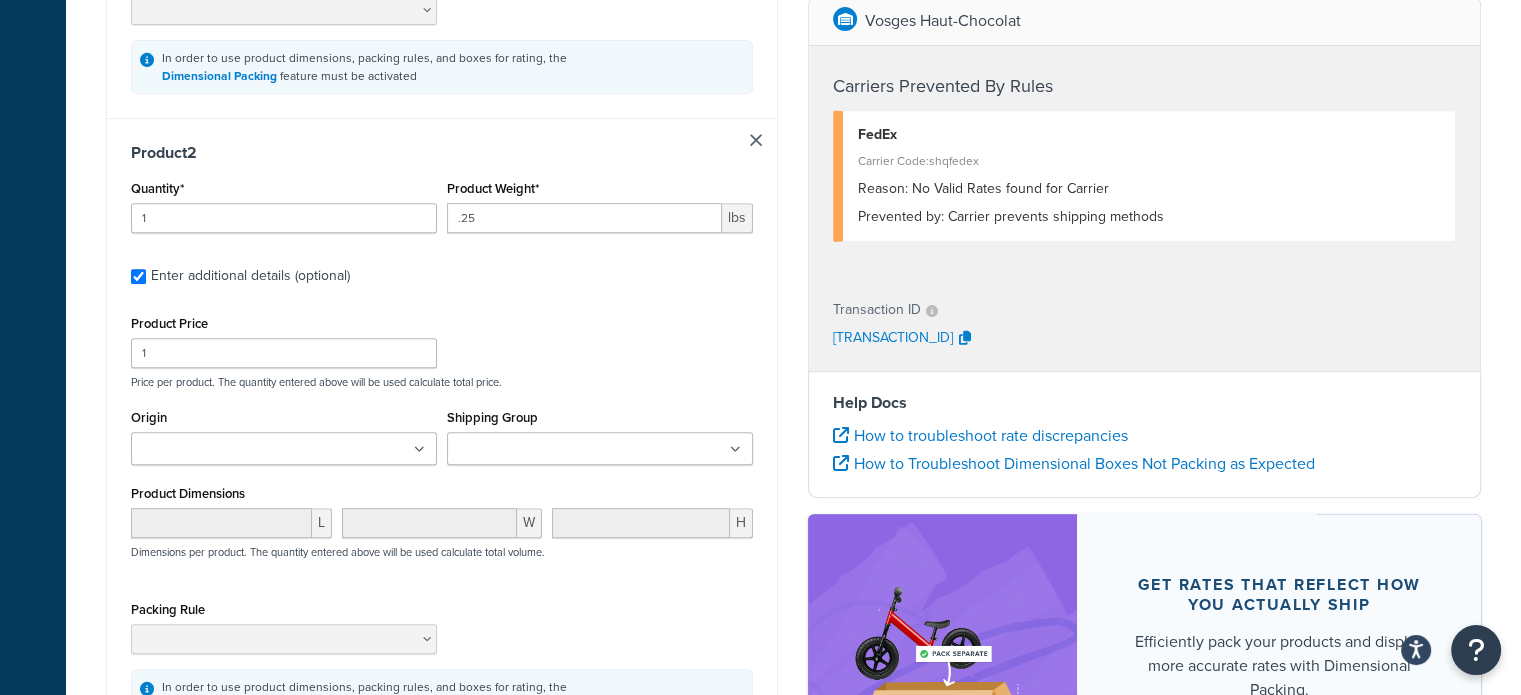scroll, scrollTop: 893, scrollLeft: 0, axis: vertical 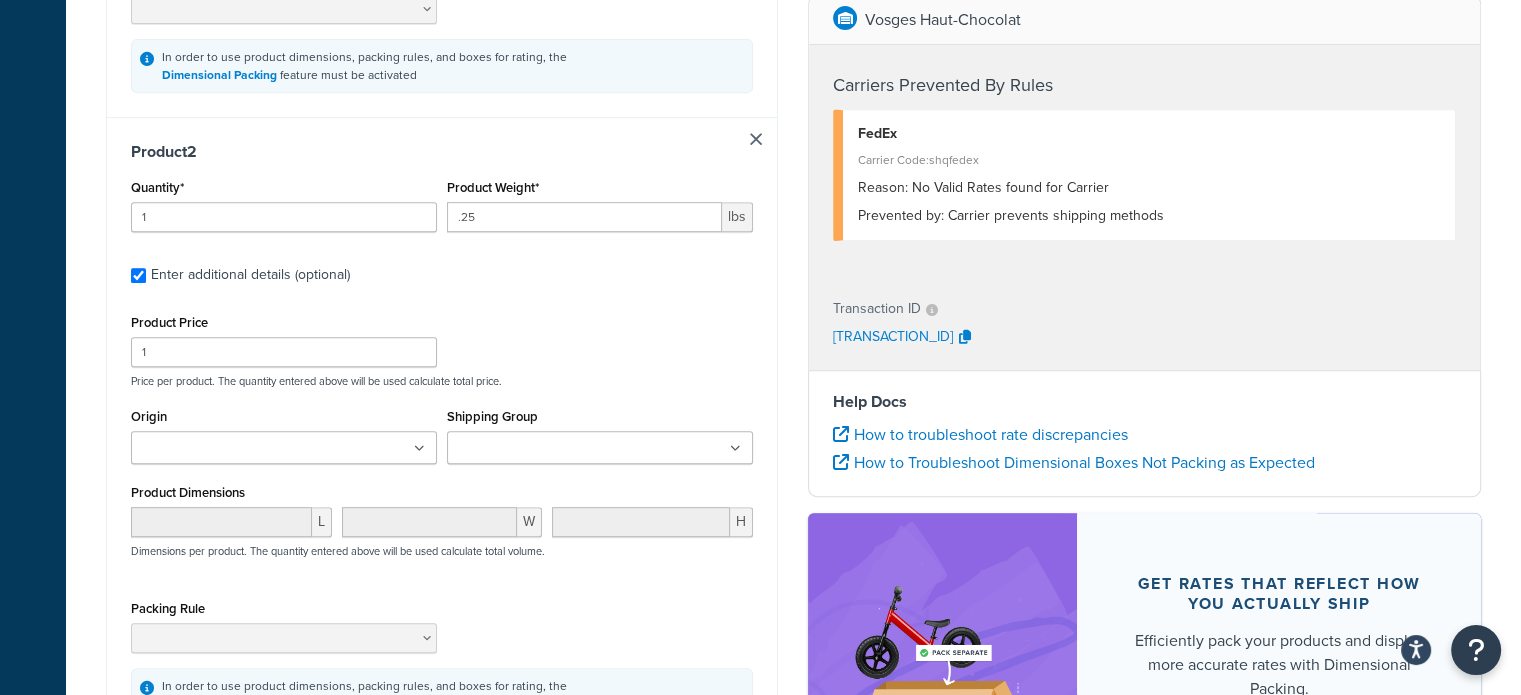 click at bounding box center (284, 447) 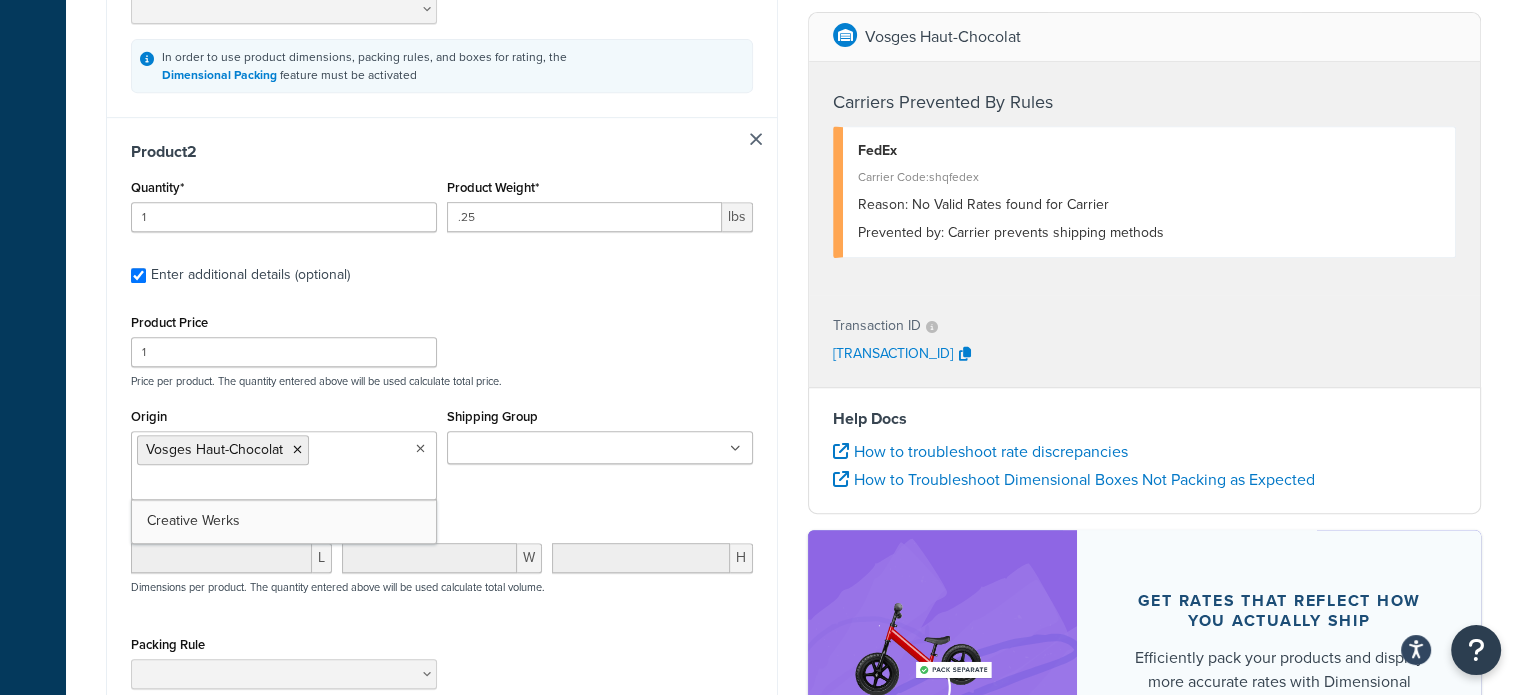 click on "Product Price   1 Price per product. The quantity entered above will be used calculate total price. Origin   Vosges Haut-Chocolat   Creative Werks Shipping Group   Advent Alcohol Large Medium Perishables Small Standard Product Dimensions   L   W   H Dimensions per product. The quantity entered above will be used calculate total volume. Packing Rule     In order to use product dimensions, packing rules, and boxes for rating, the Dimensional Packing   feature must be activated" at bounding box center (442, 533) 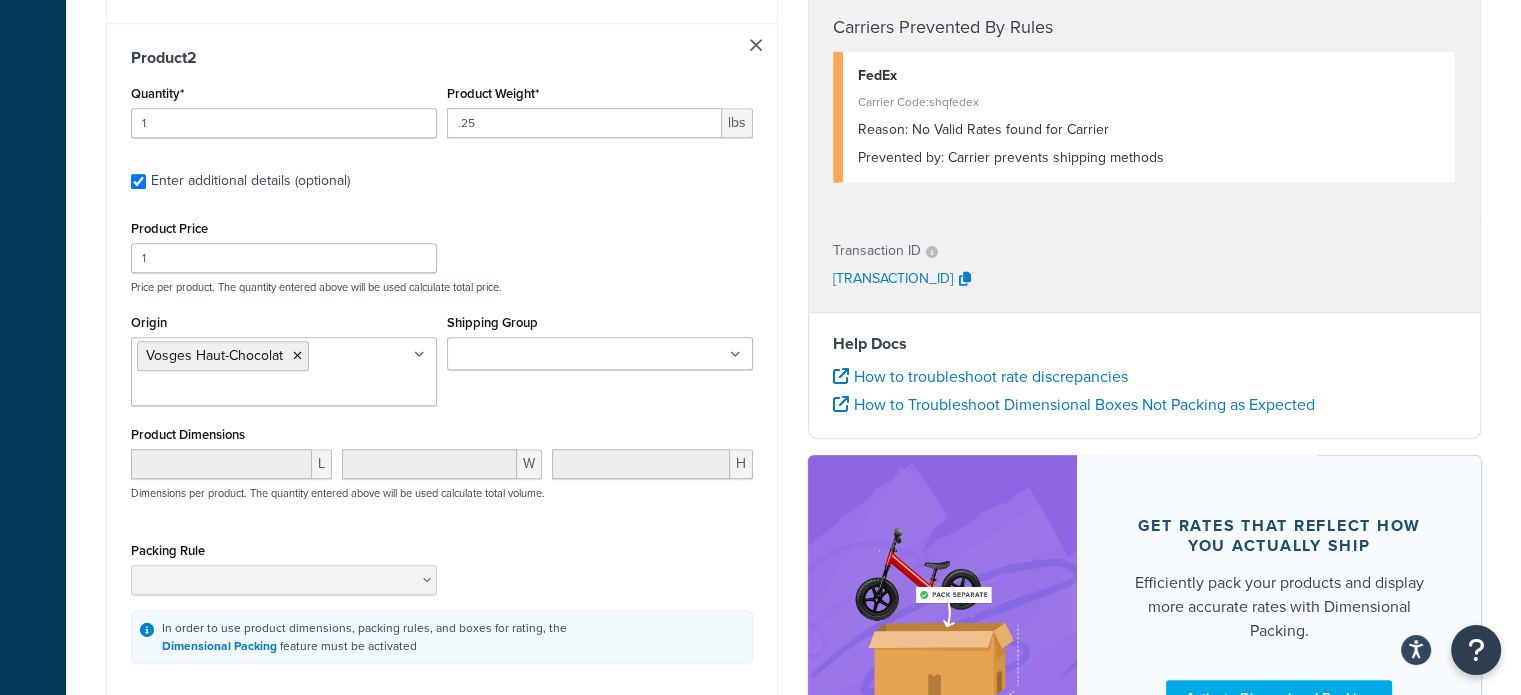 scroll, scrollTop: 1093, scrollLeft: 0, axis: vertical 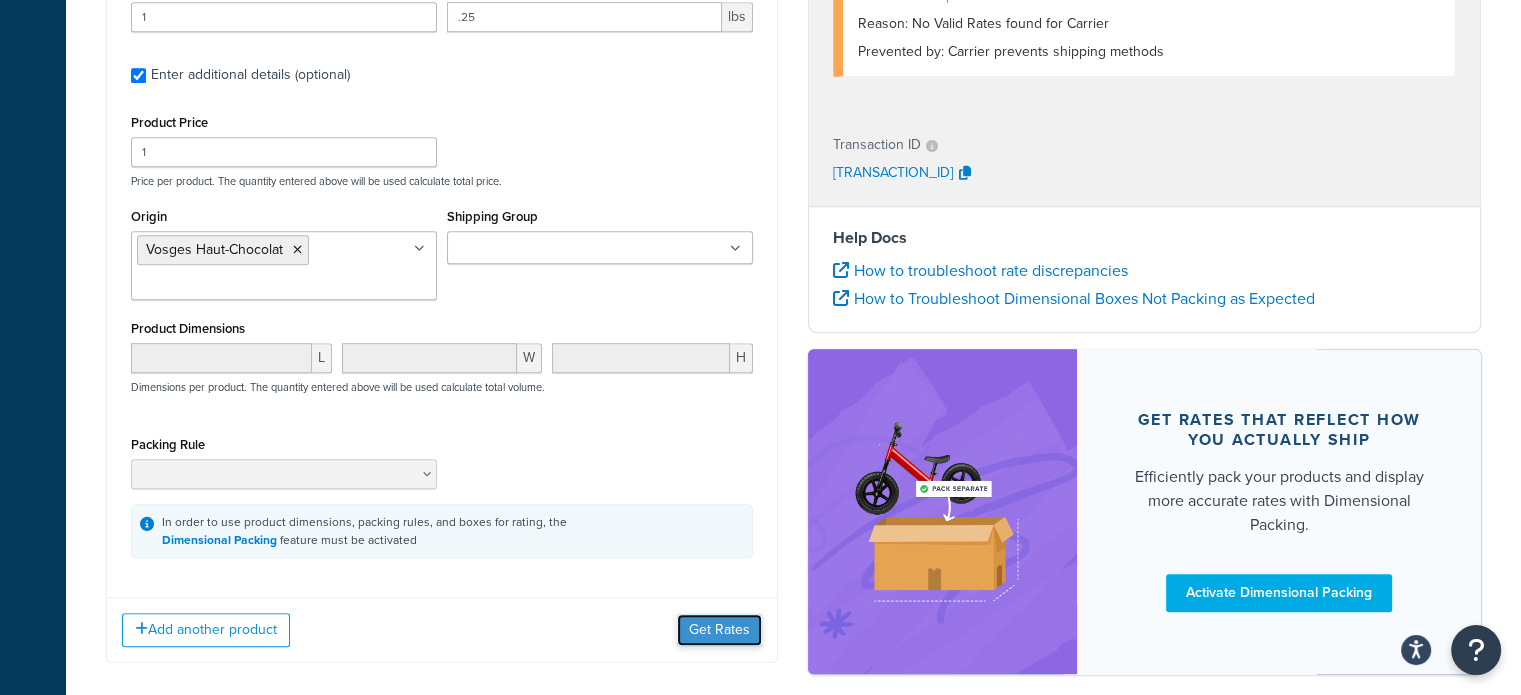 click on "Get Rates" at bounding box center [719, 630] 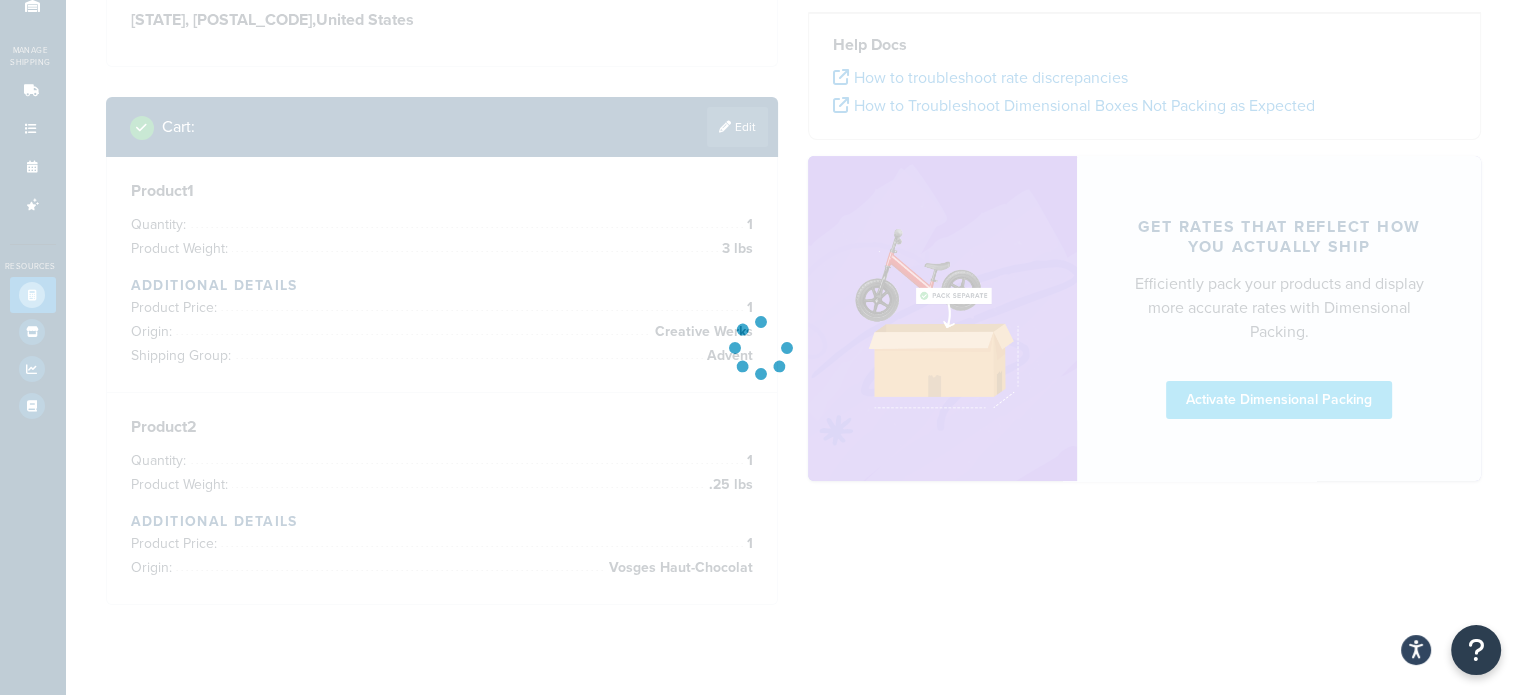 scroll, scrollTop: 0, scrollLeft: 0, axis: both 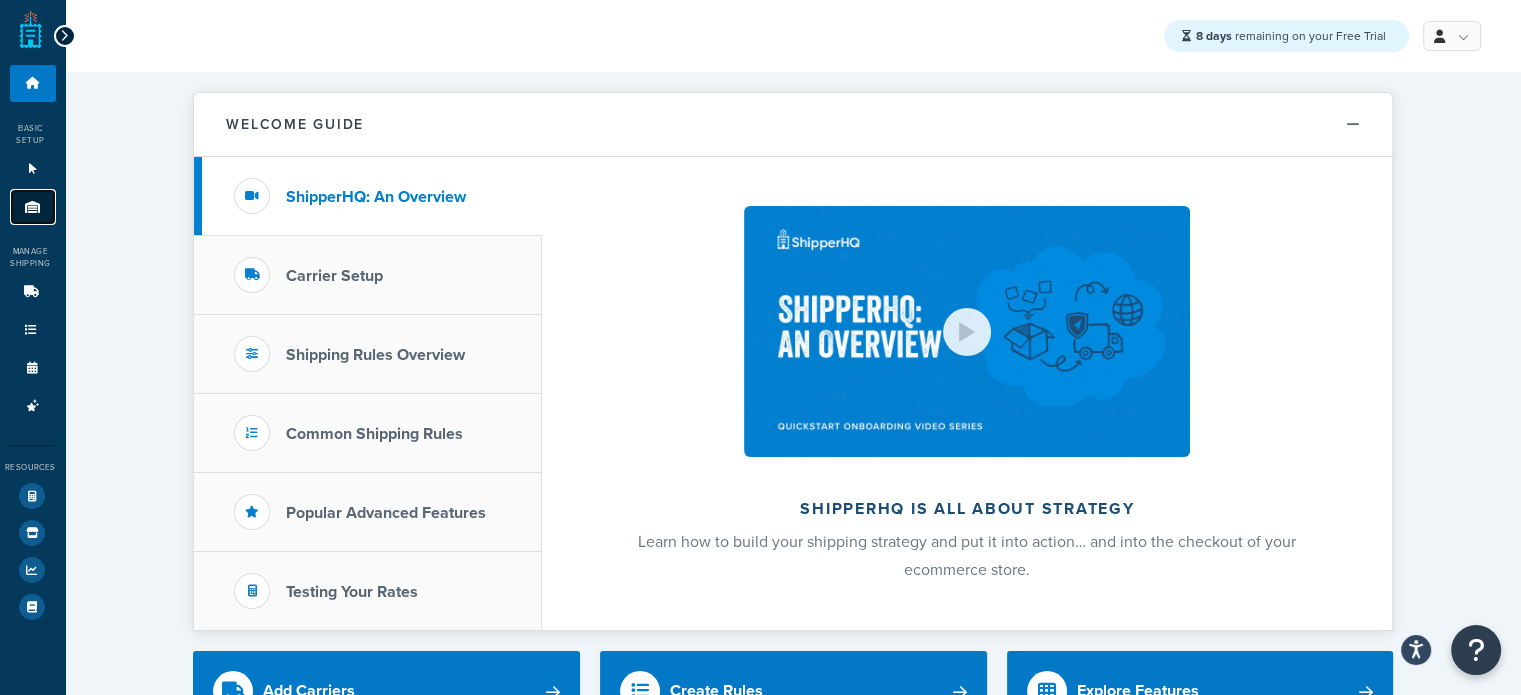 click at bounding box center (33, 207) 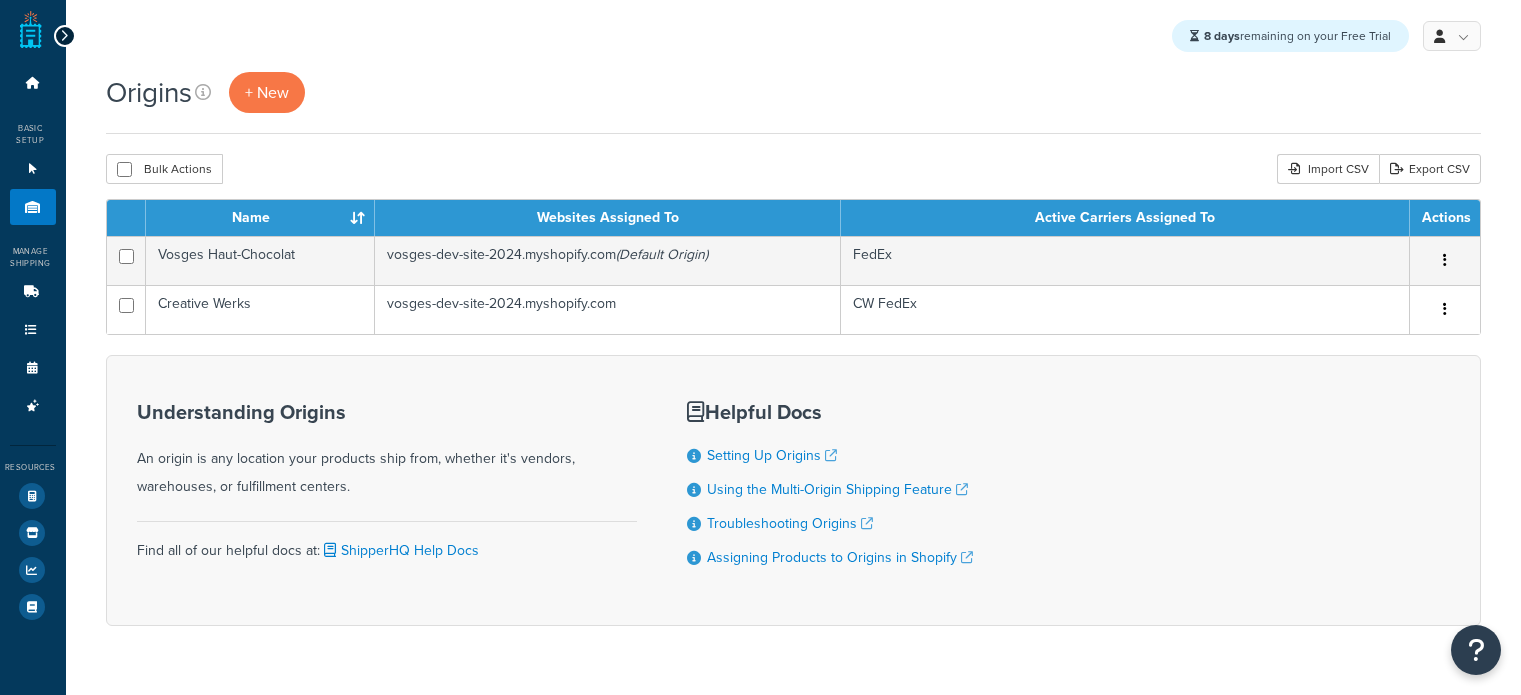 scroll, scrollTop: 0, scrollLeft: 0, axis: both 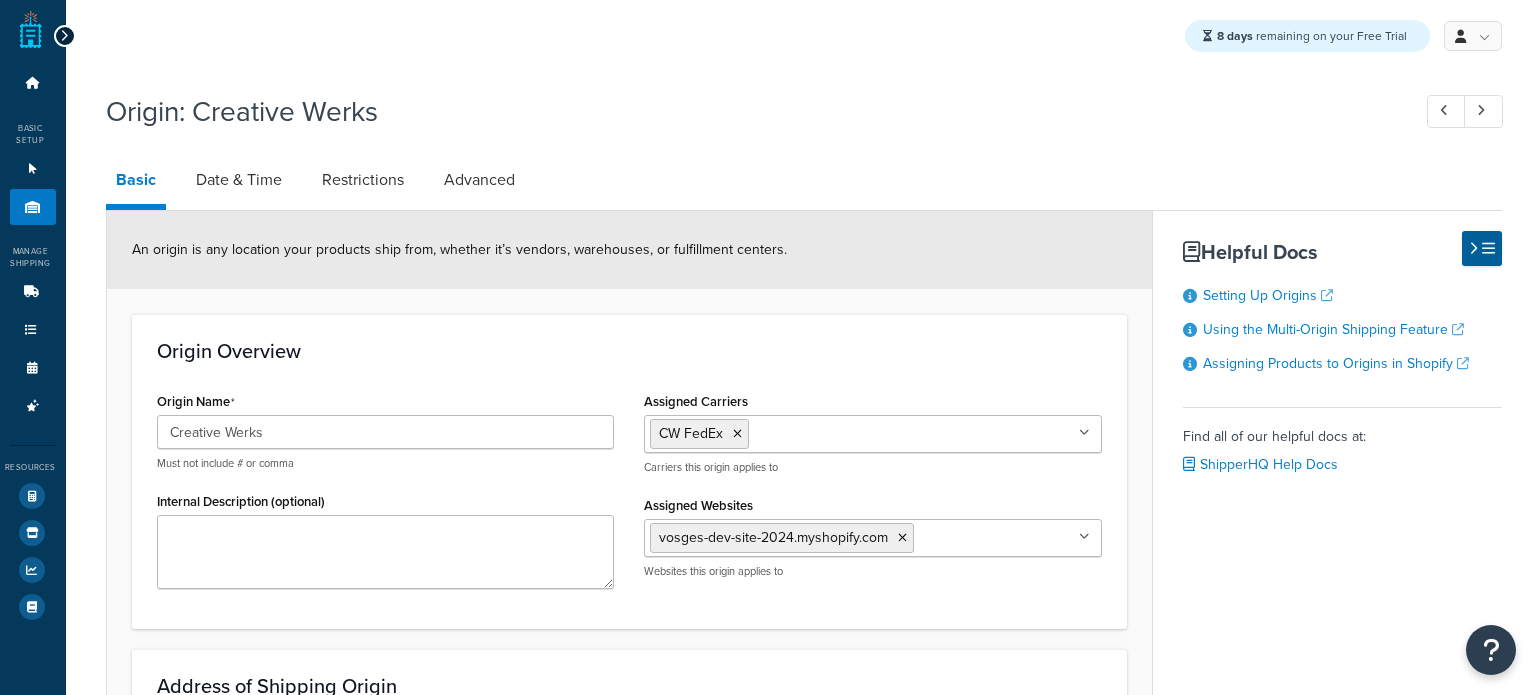 select on "13" 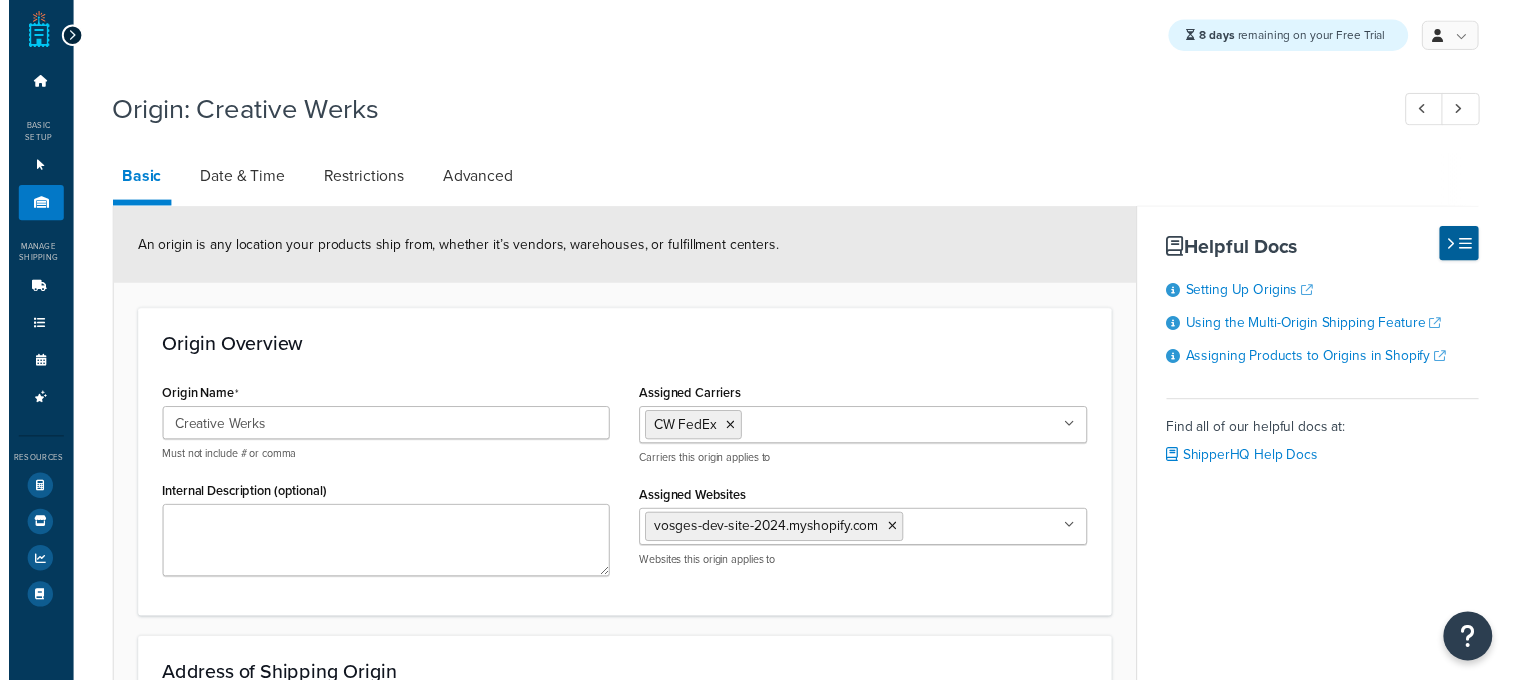 scroll, scrollTop: 0, scrollLeft: 0, axis: both 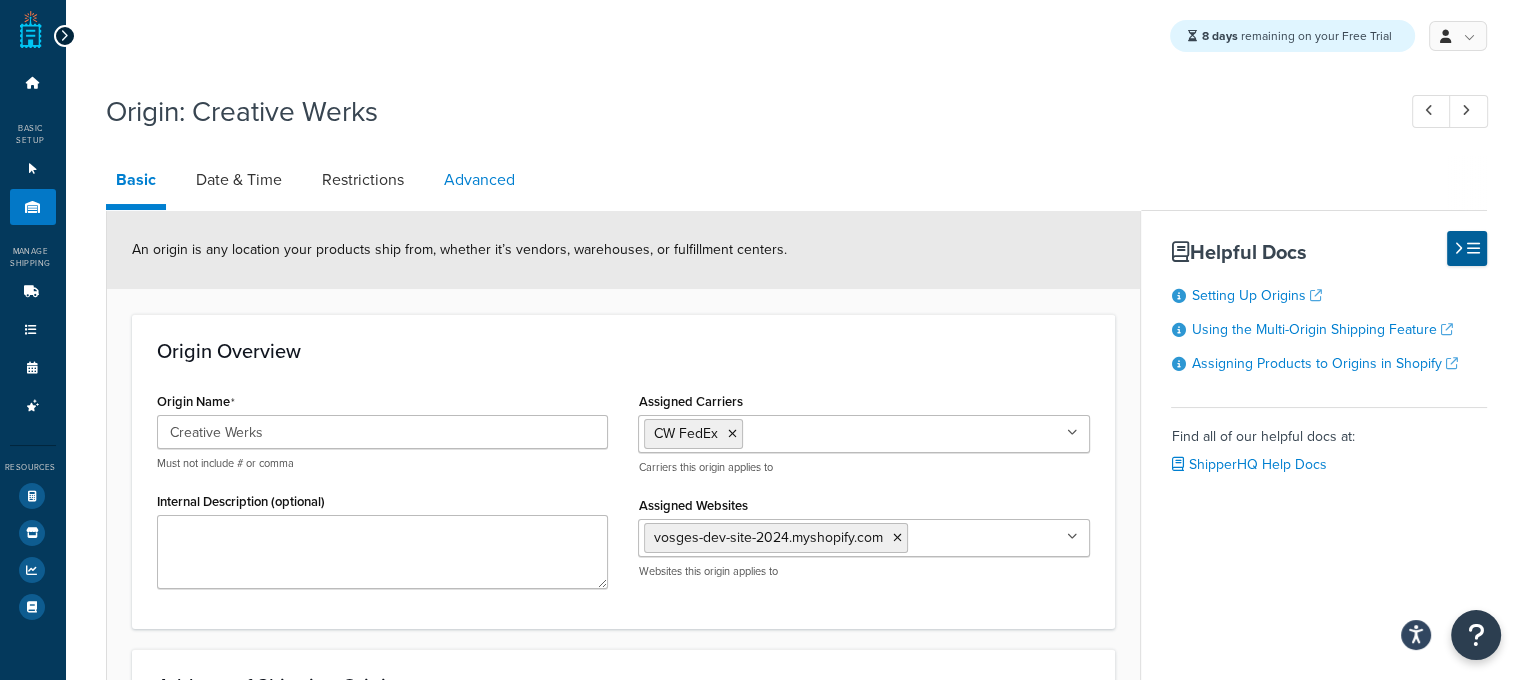 click on "Advanced" at bounding box center (479, 180) 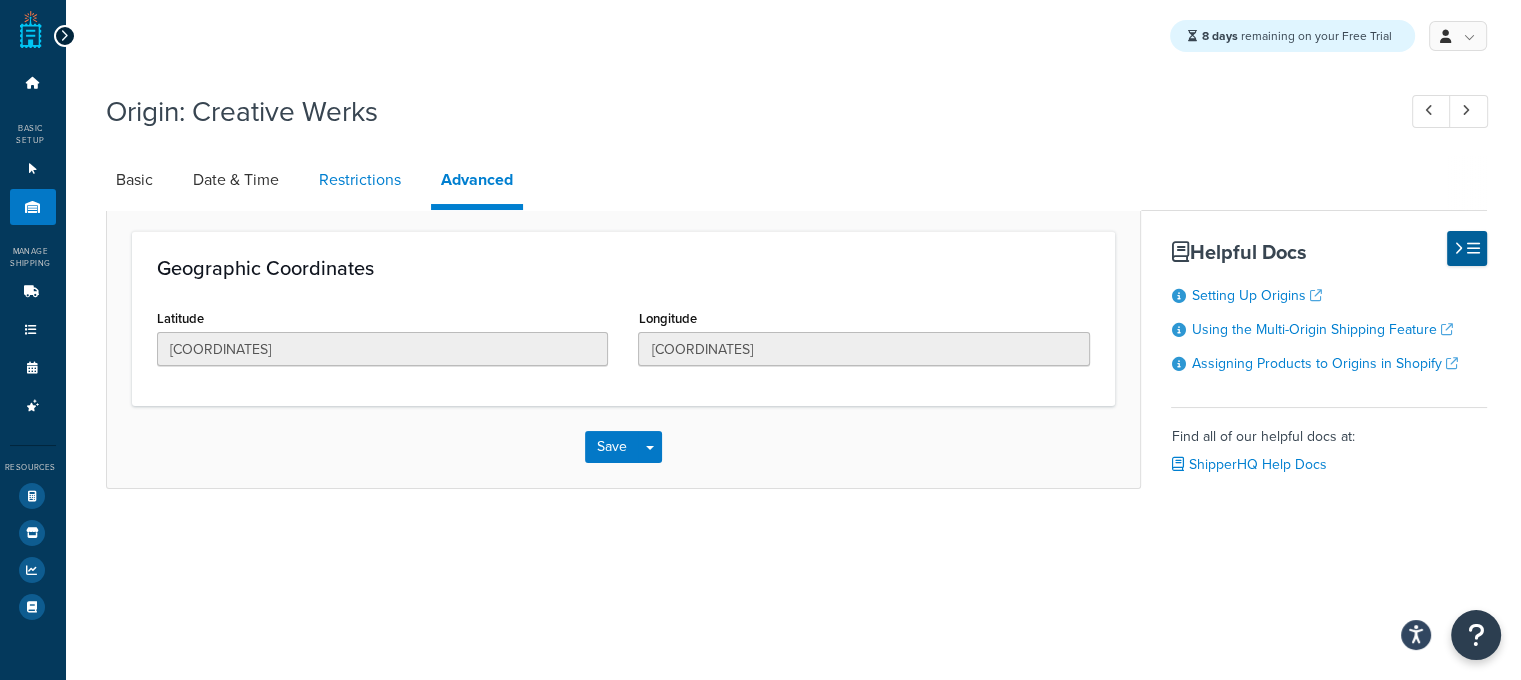 click on "Restrictions" at bounding box center [360, 180] 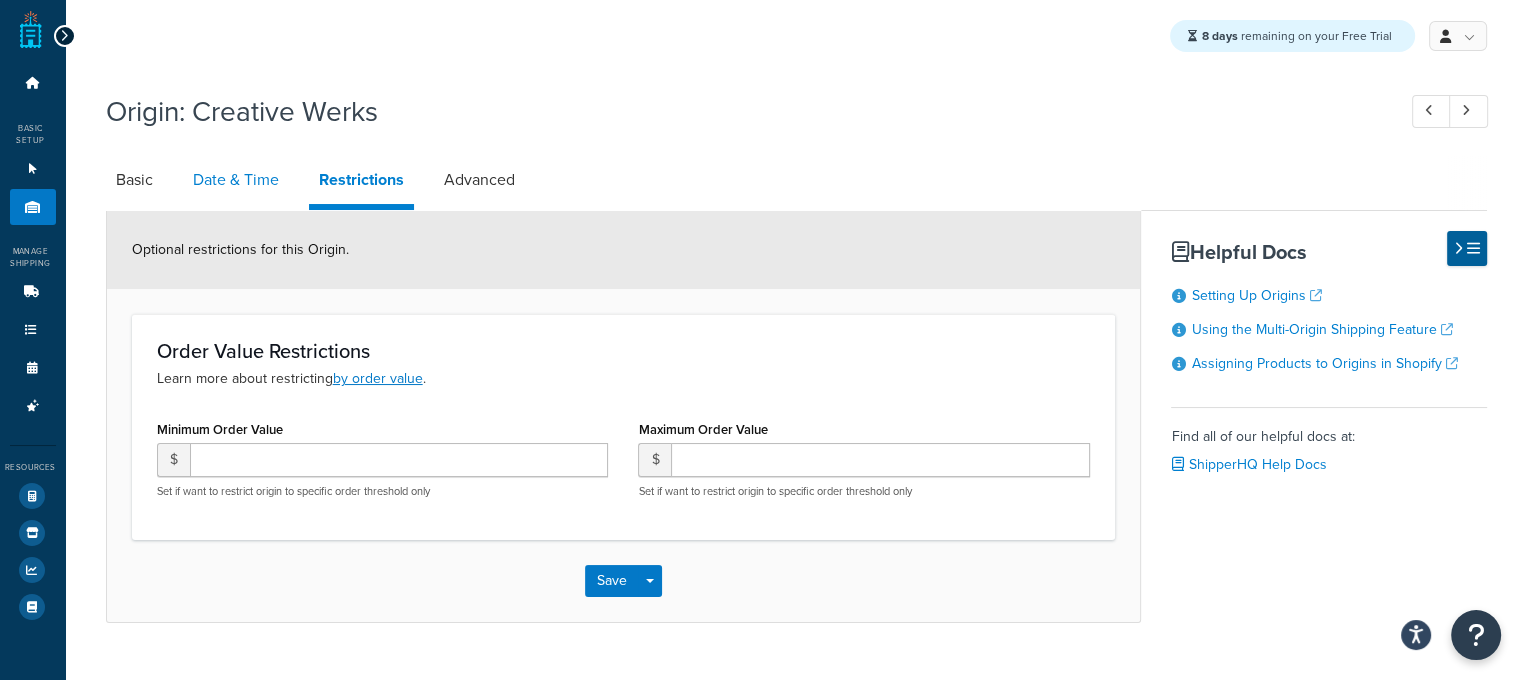 click on "Date & Time" at bounding box center (236, 180) 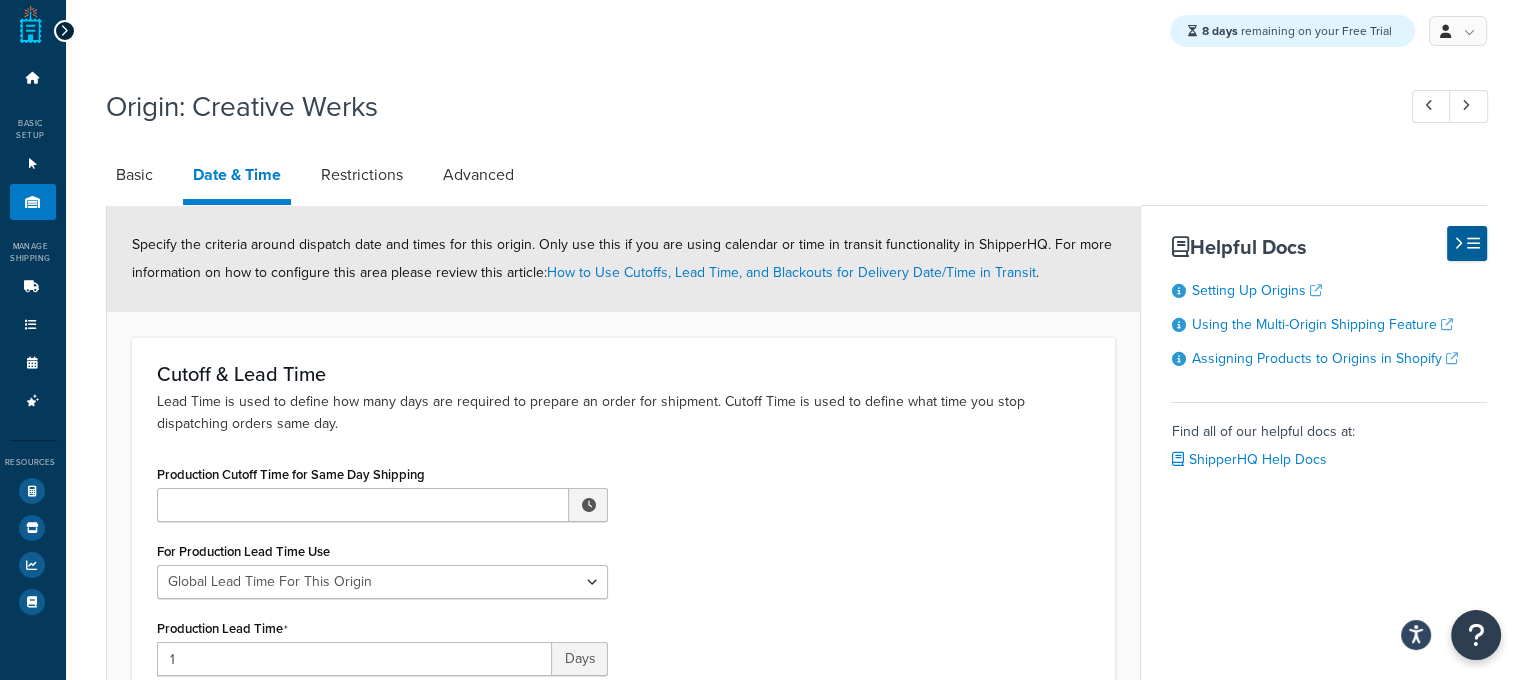 scroll, scrollTop: 0, scrollLeft: 0, axis: both 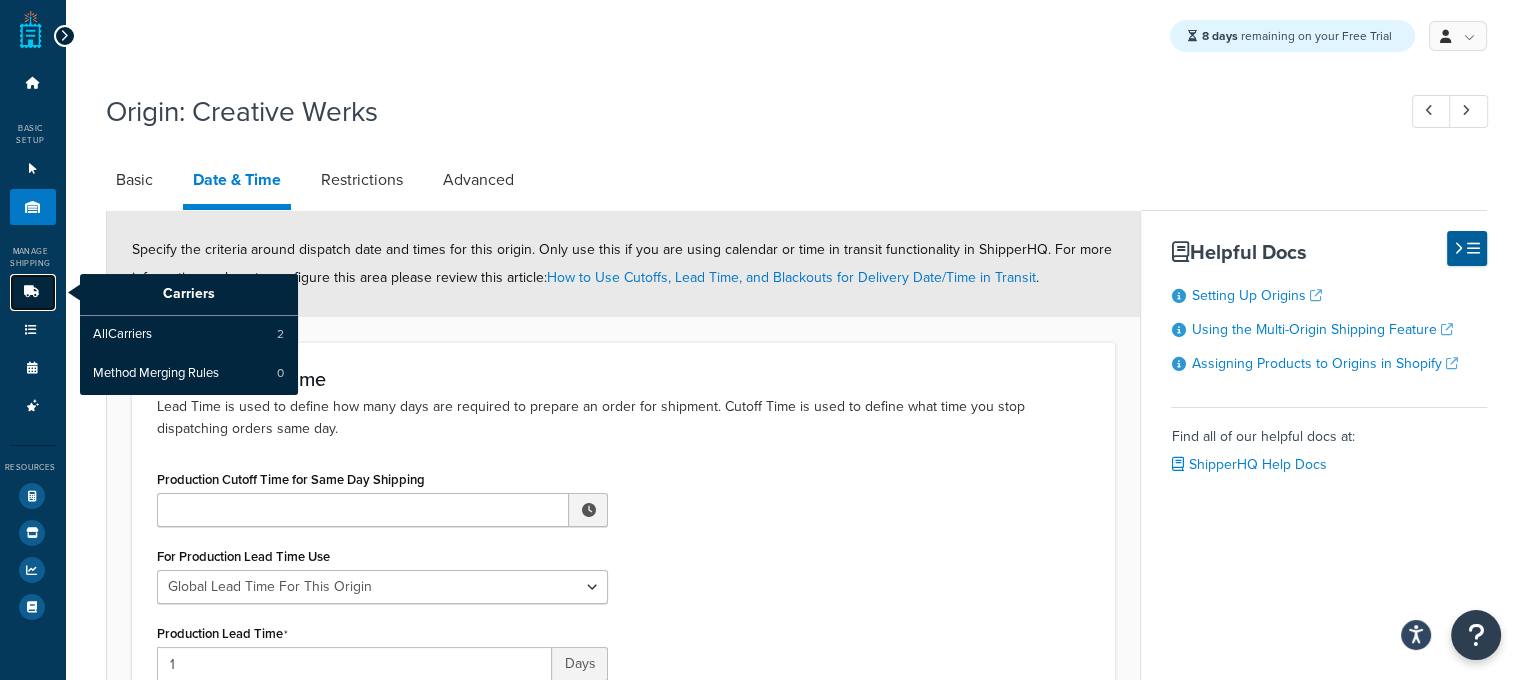 click on "Carriers" at bounding box center (33, 292) 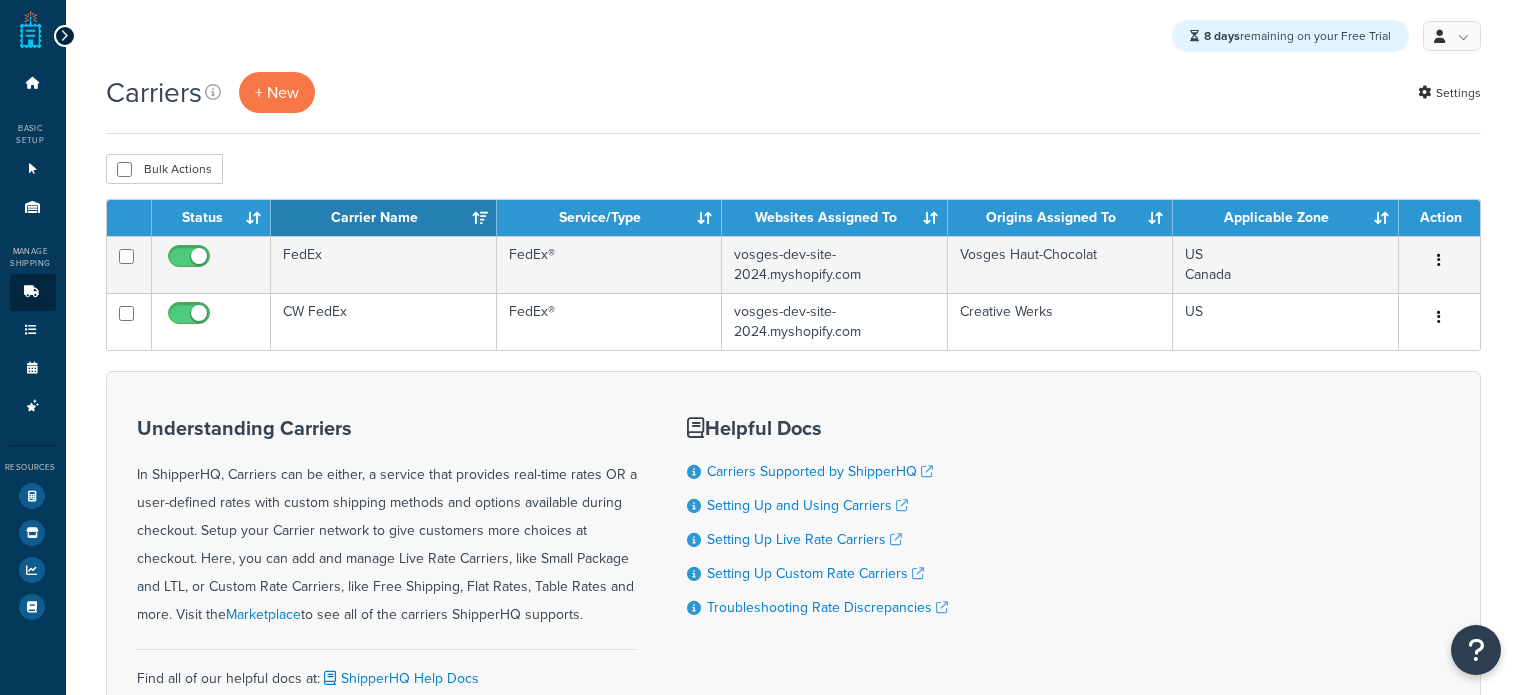 scroll, scrollTop: 0, scrollLeft: 0, axis: both 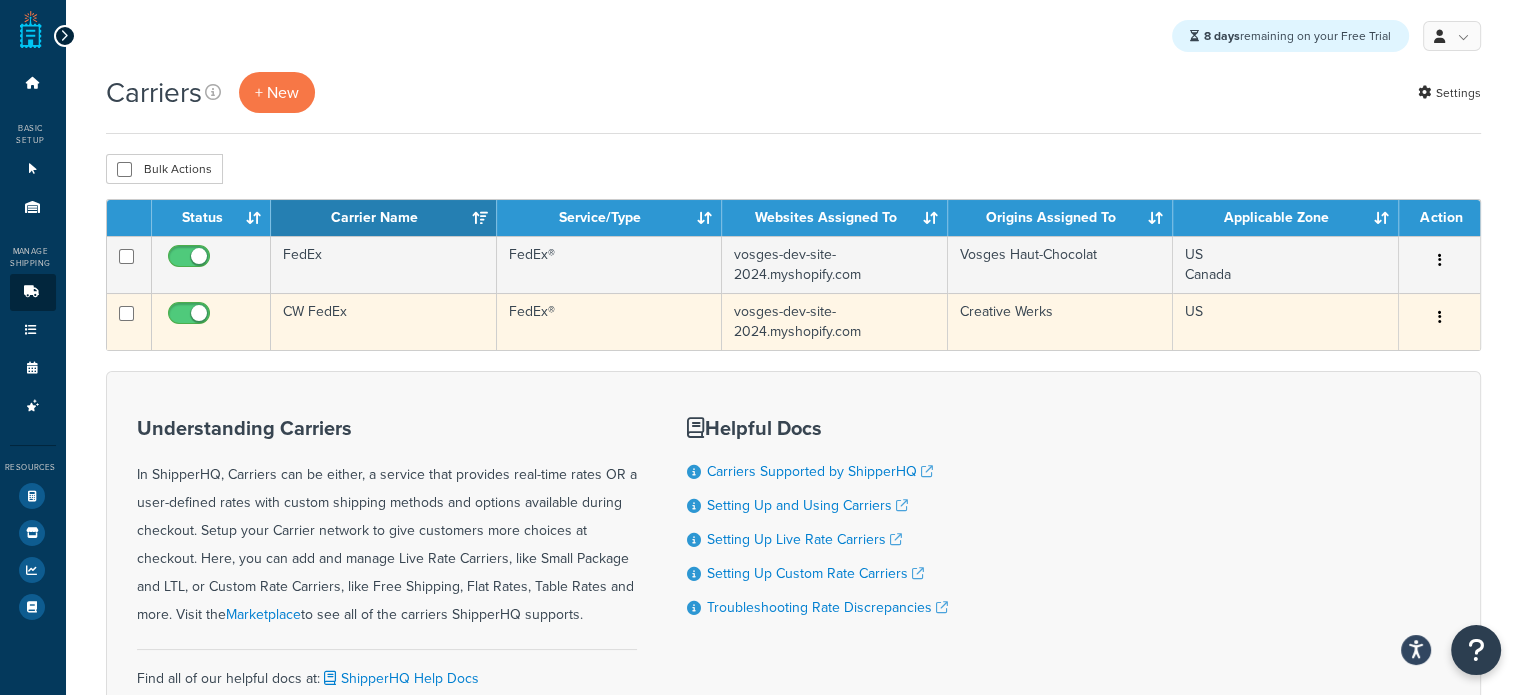 click on "CW FedEx" at bounding box center [383, 321] 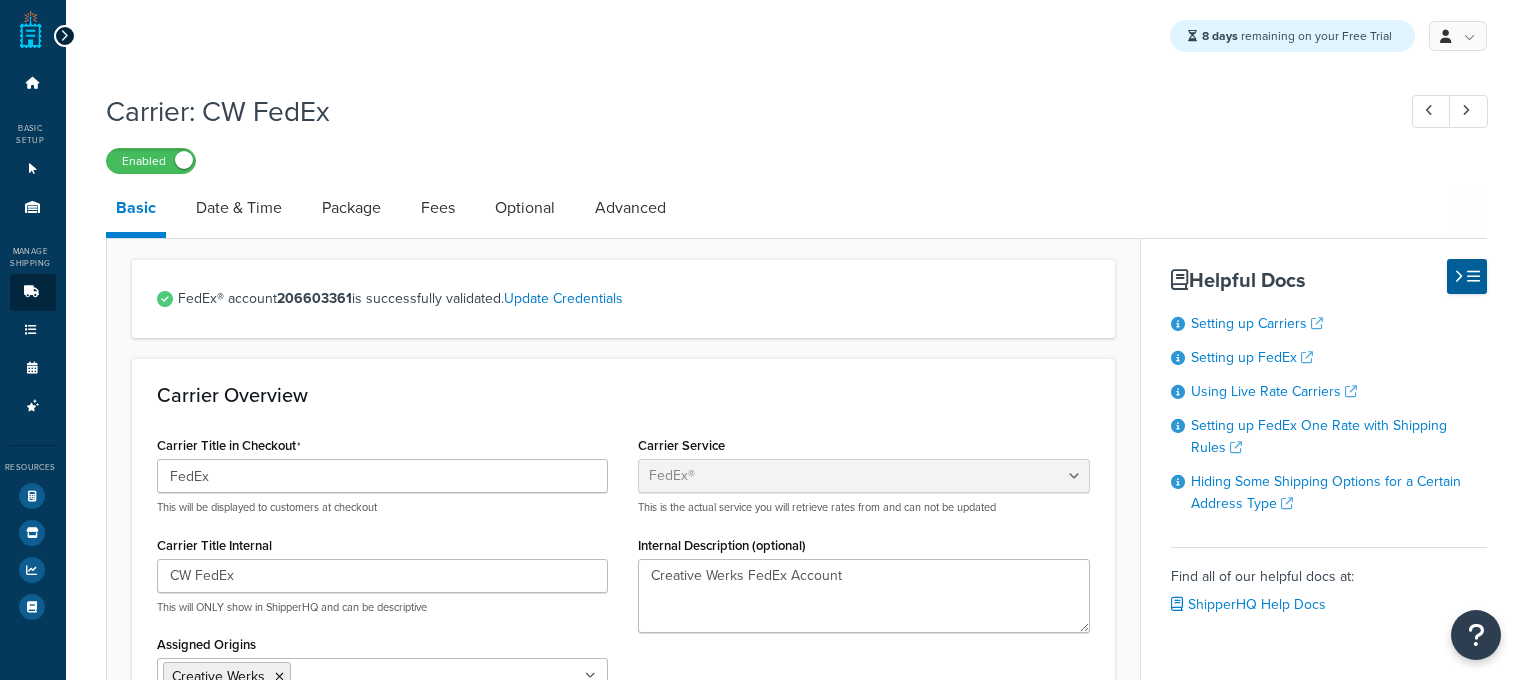 select on "fedEx" 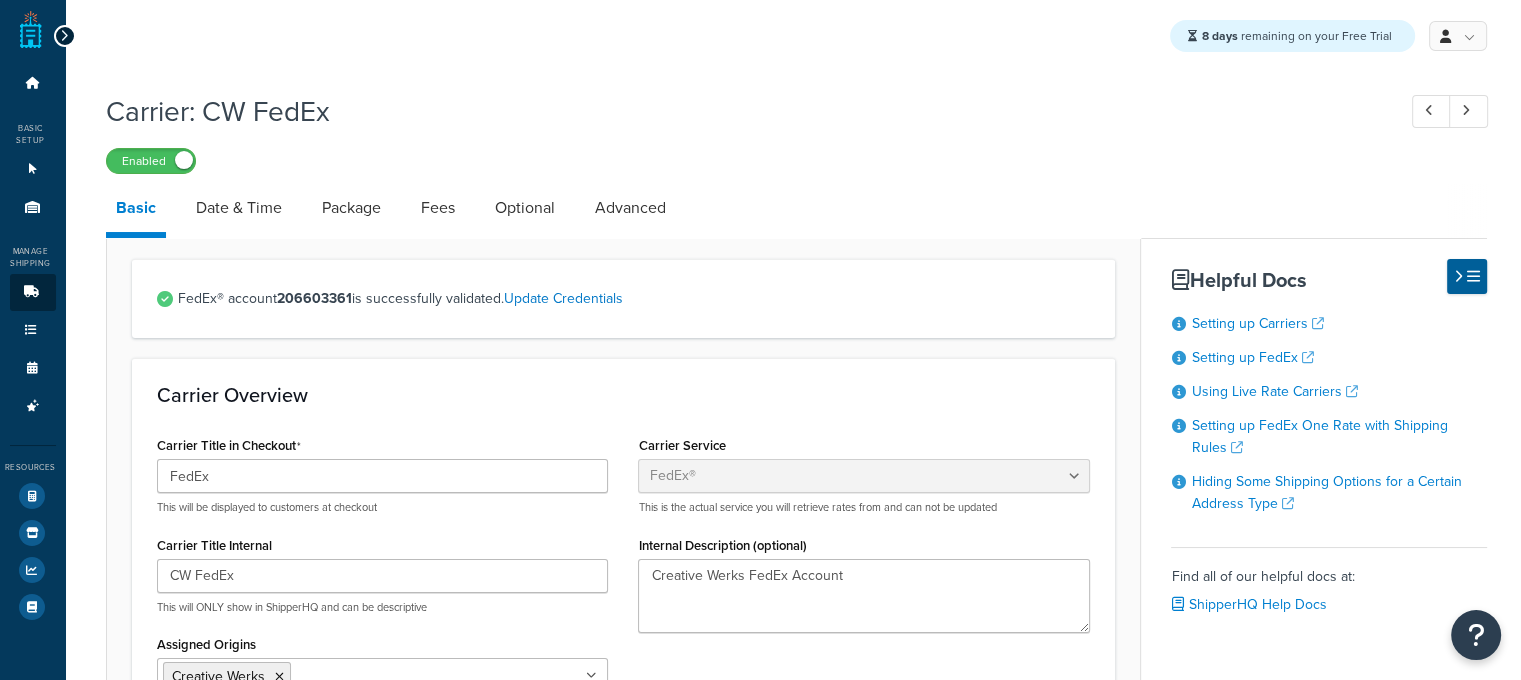 scroll, scrollTop: 0, scrollLeft: 0, axis: both 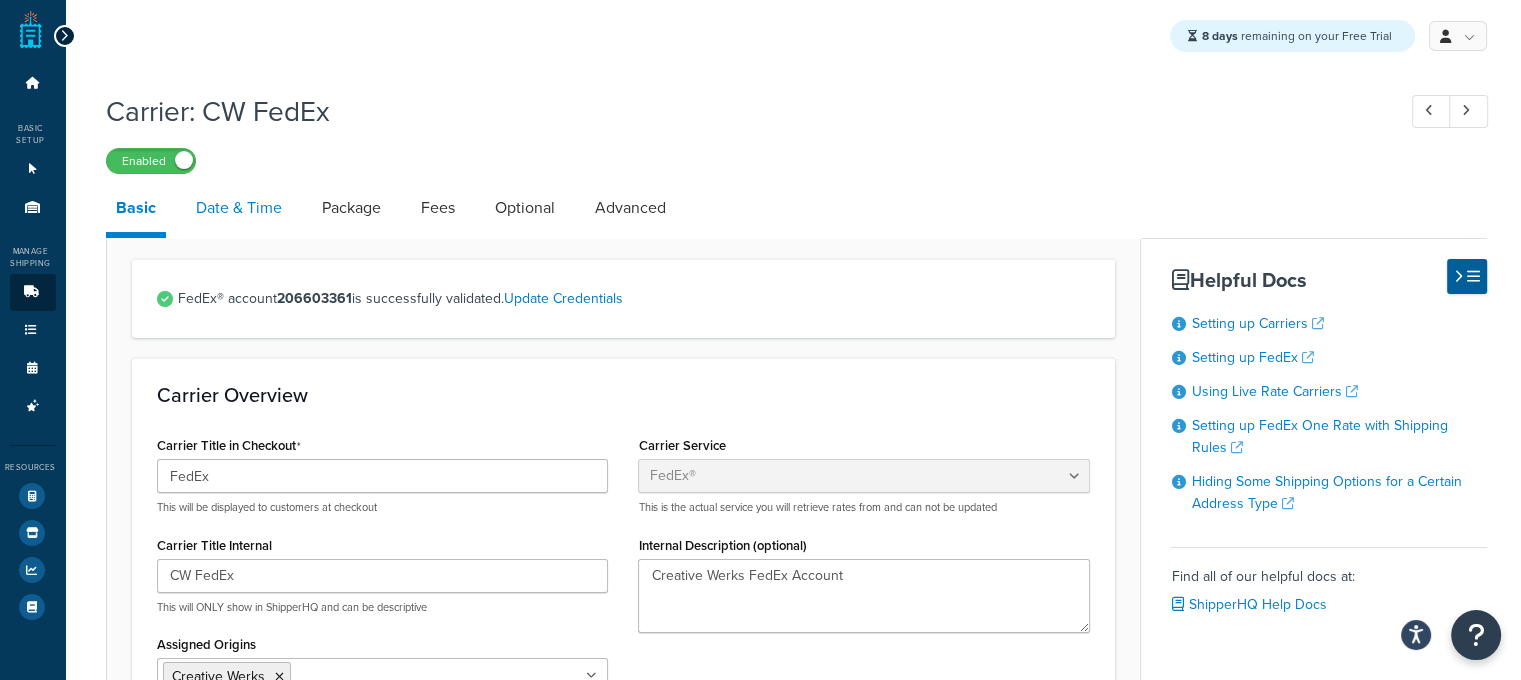 click on "Date & Time" at bounding box center [239, 208] 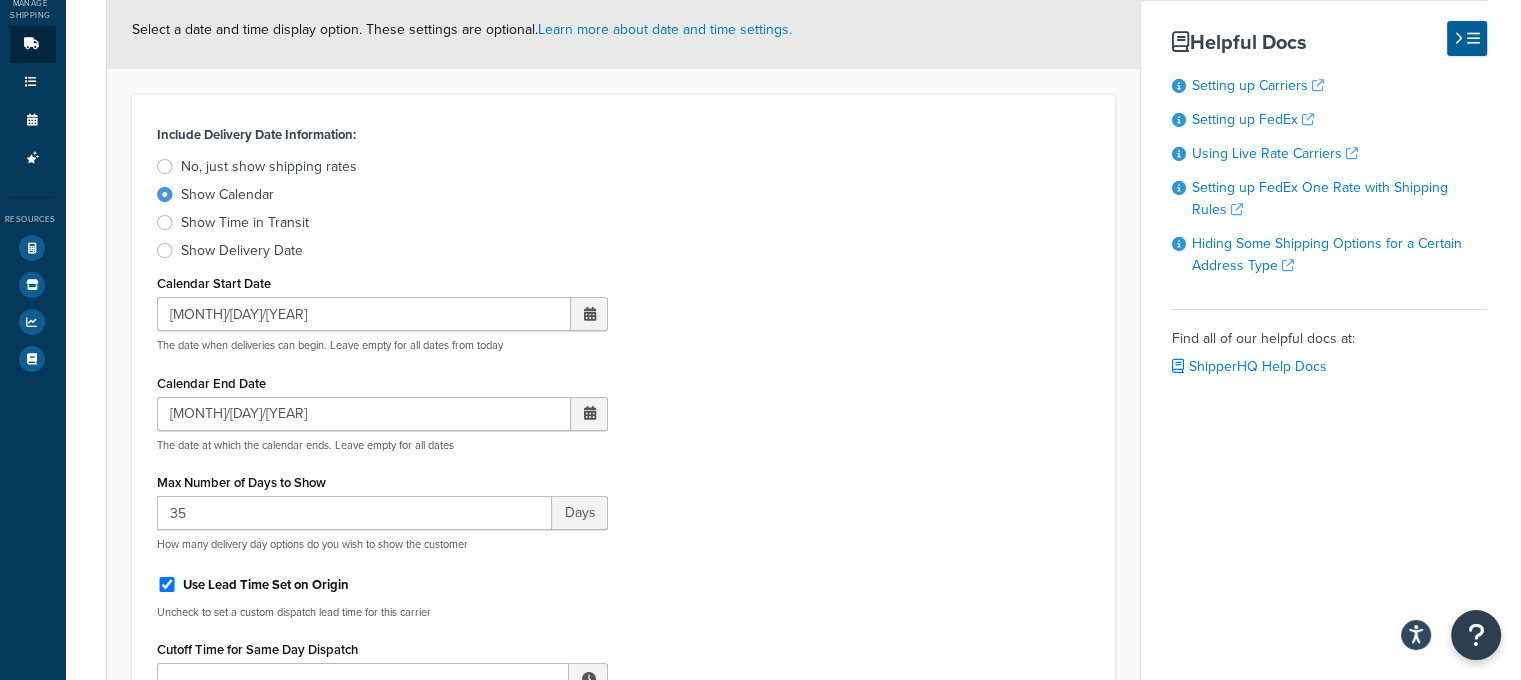 scroll, scrollTop: 132, scrollLeft: 0, axis: vertical 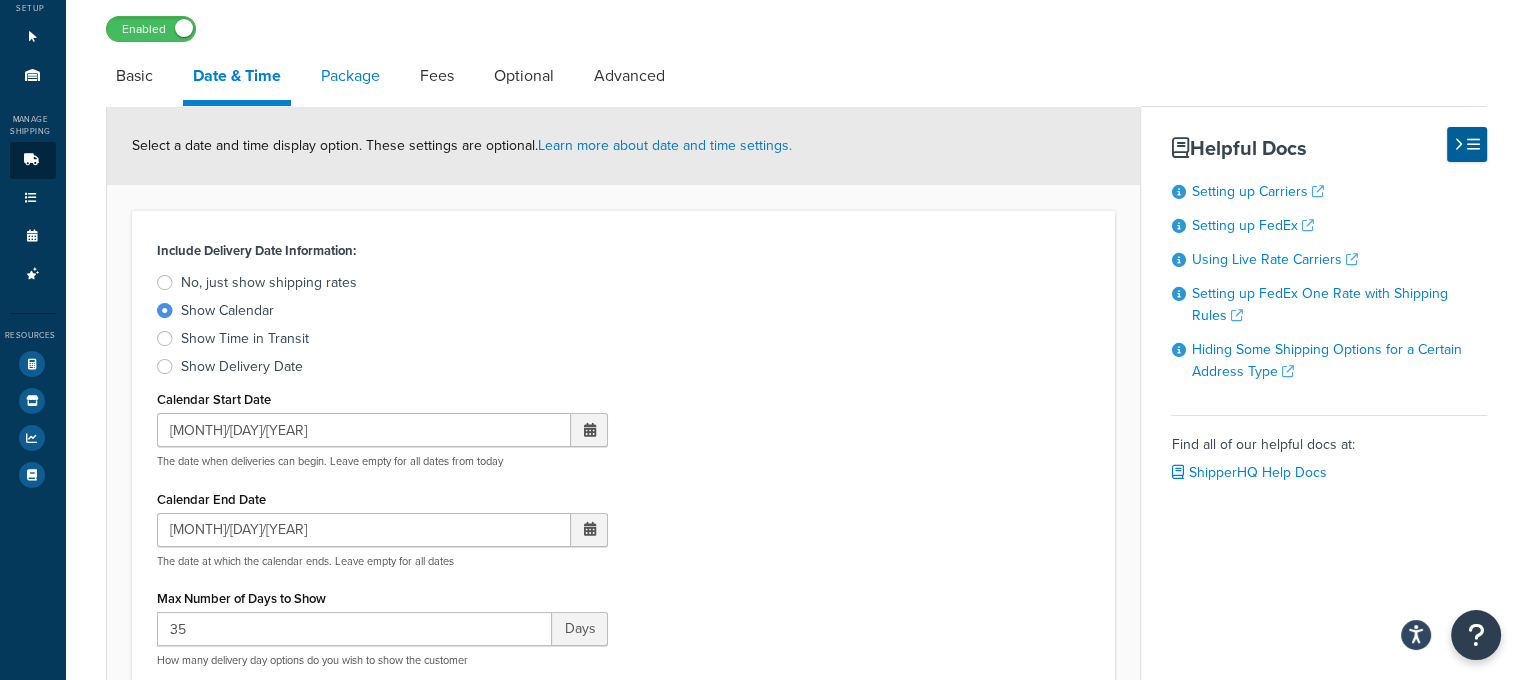 click on "Package" at bounding box center (350, 76) 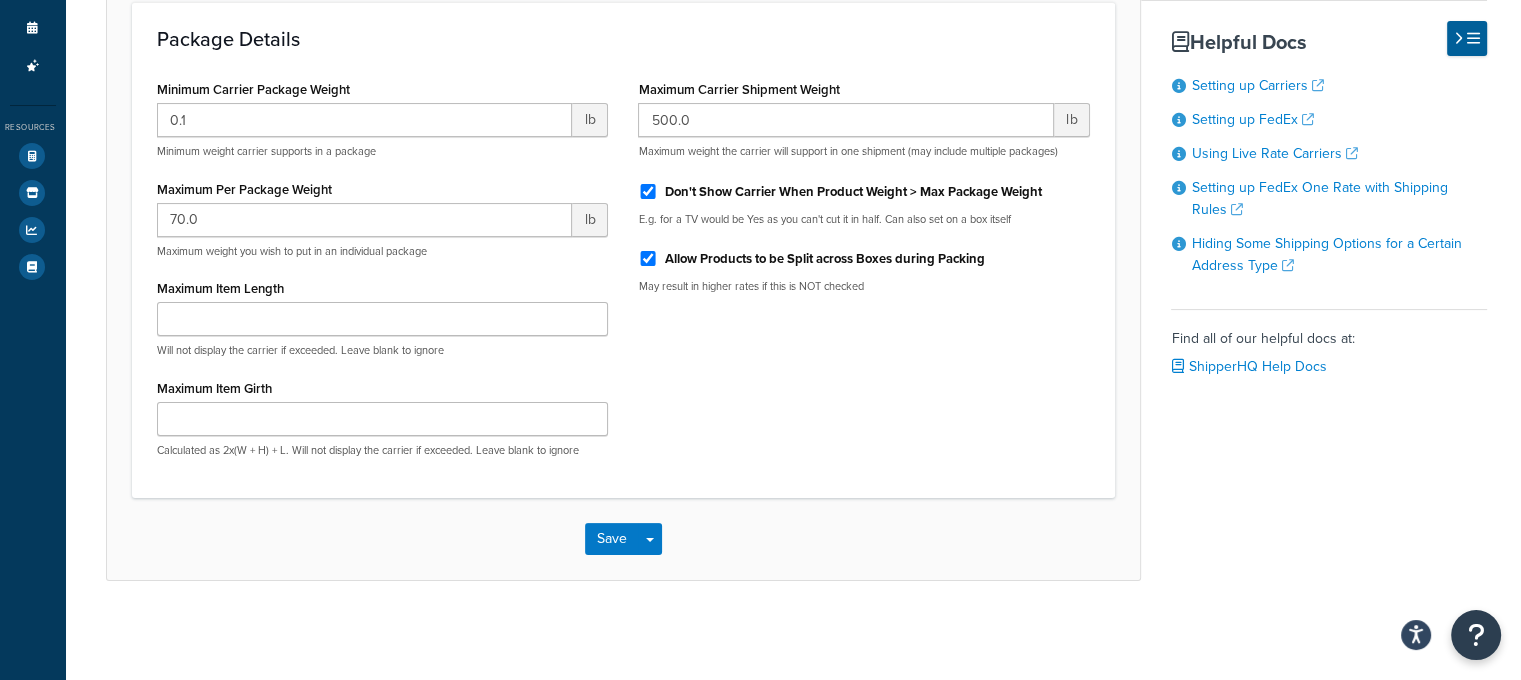 scroll, scrollTop: 40, scrollLeft: 0, axis: vertical 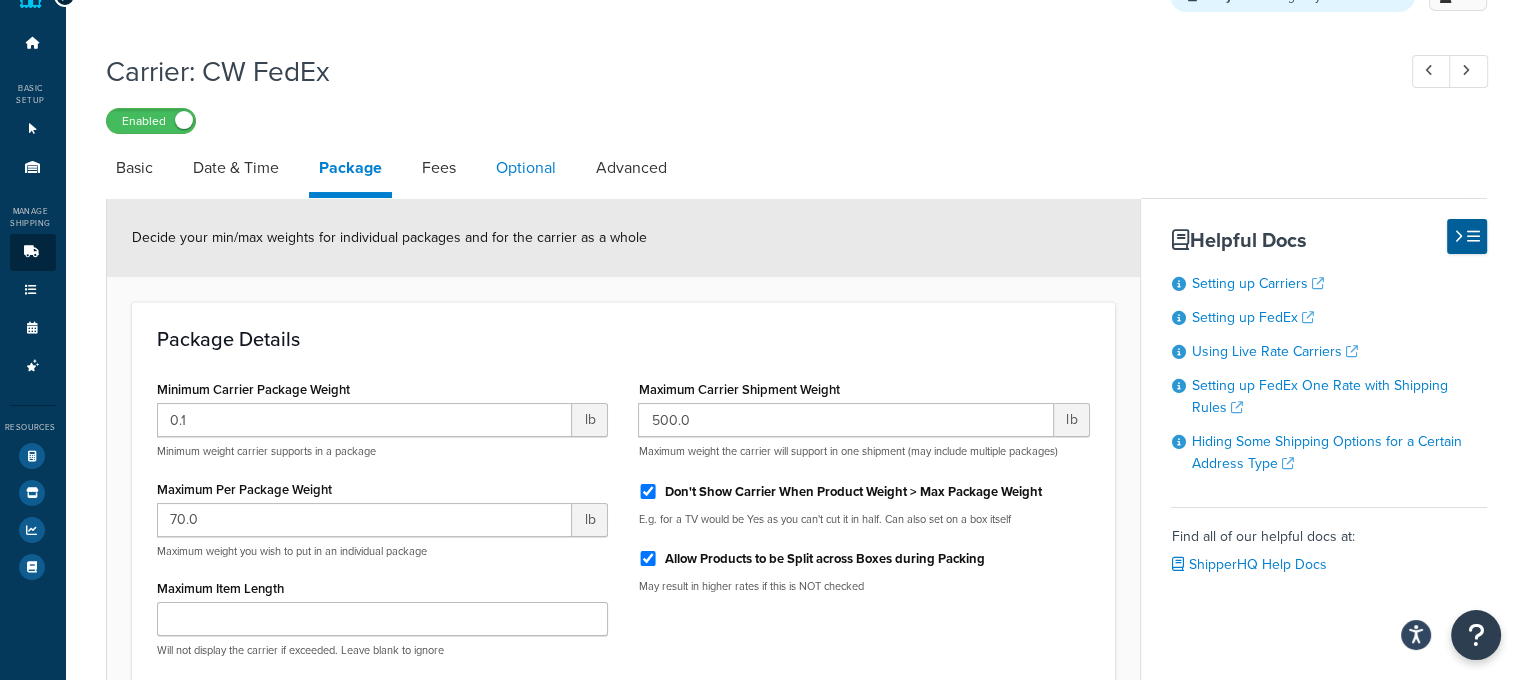 click on "Optional" at bounding box center [526, 168] 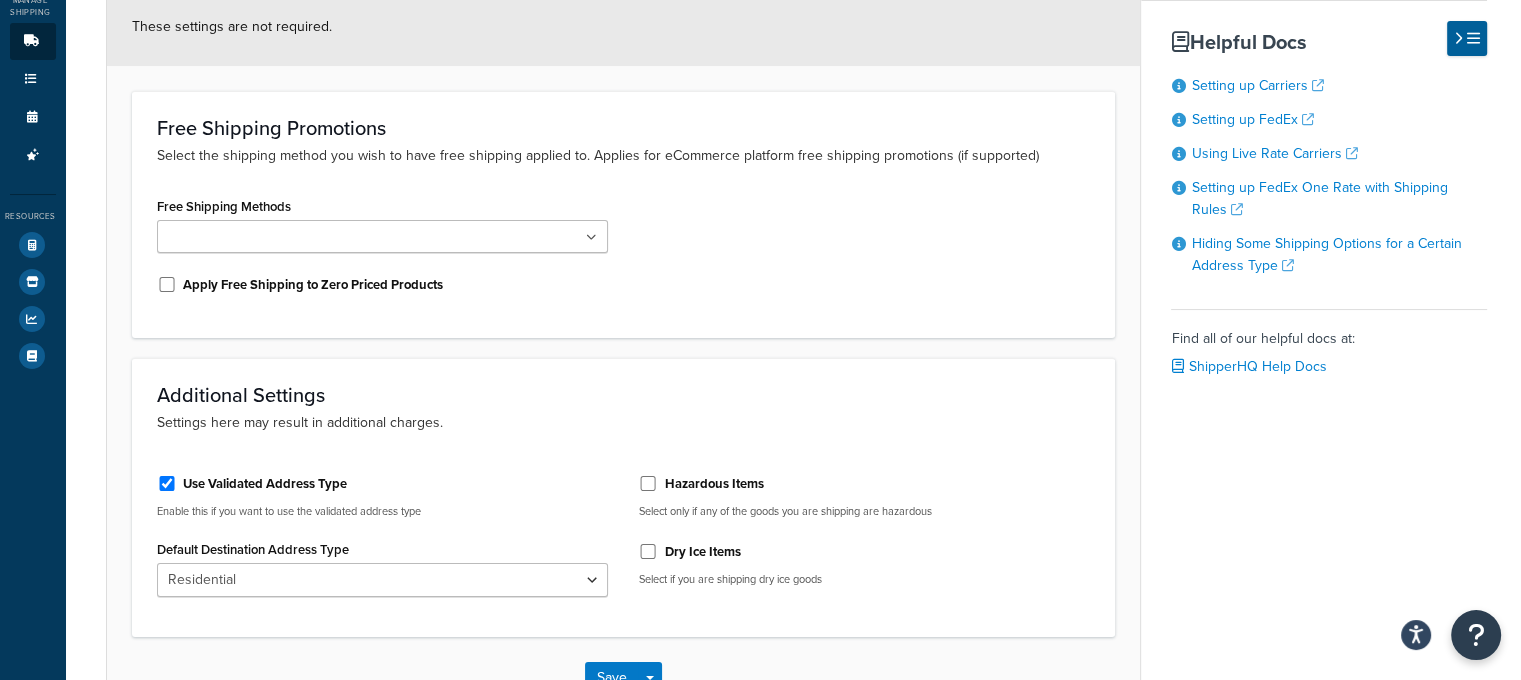 scroll, scrollTop: 0, scrollLeft: 0, axis: both 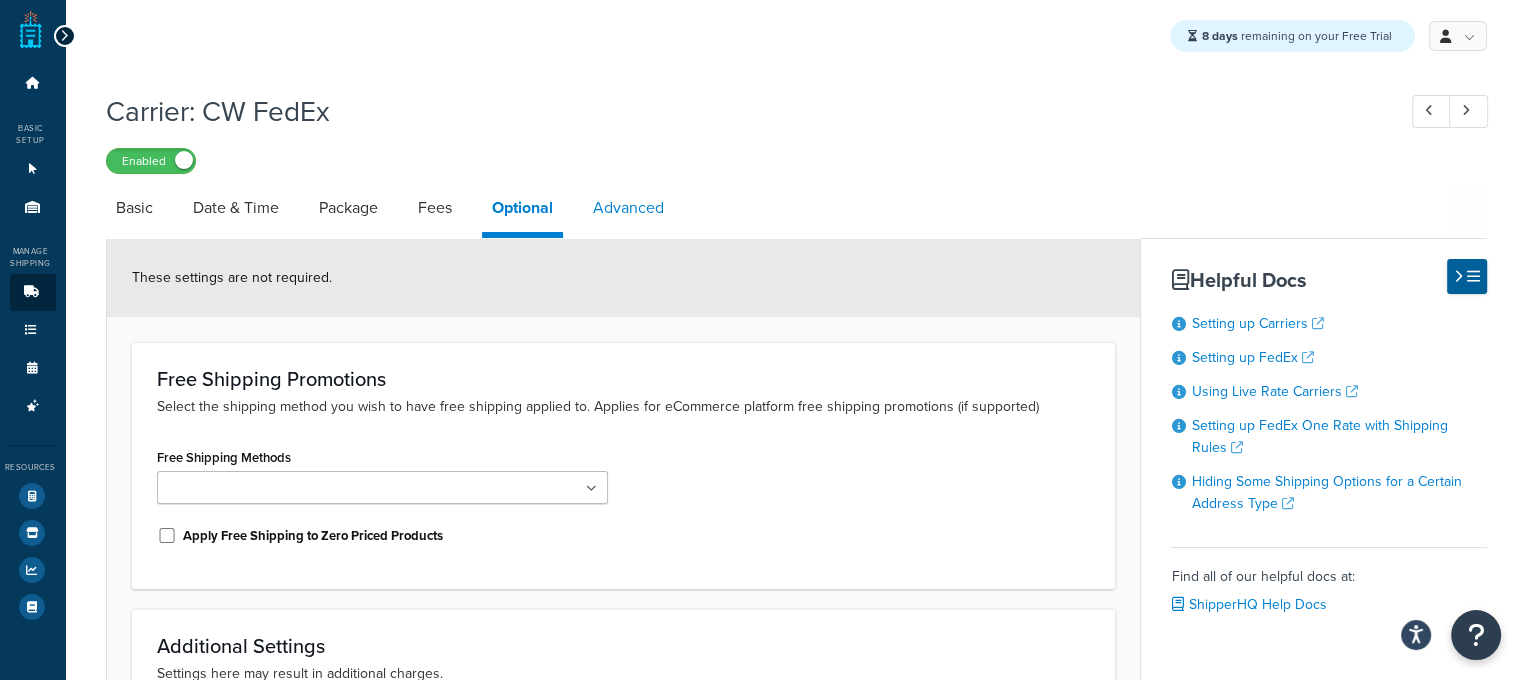 click on "Advanced" at bounding box center [628, 208] 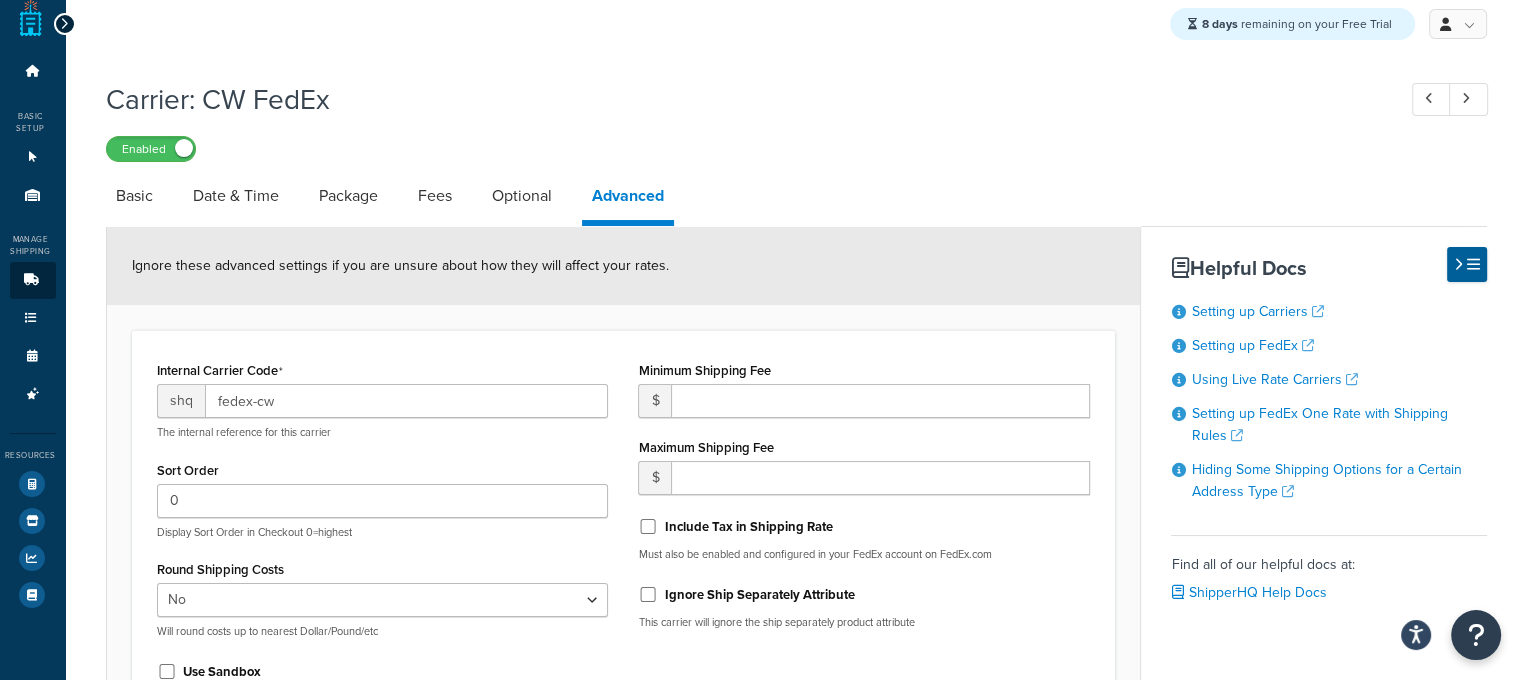 scroll, scrollTop: 0, scrollLeft: 0, axis: both 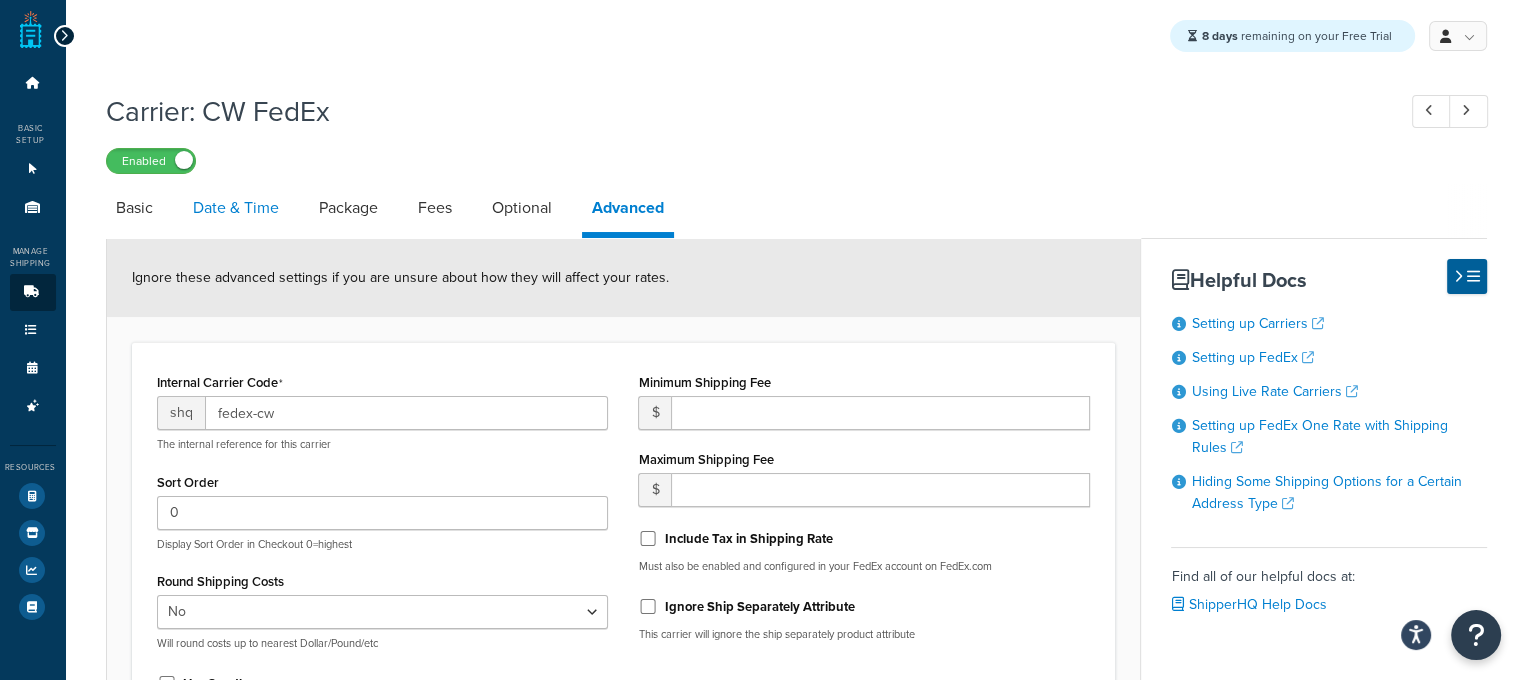 click on "Date & Time" at bounding box center (236, 208) 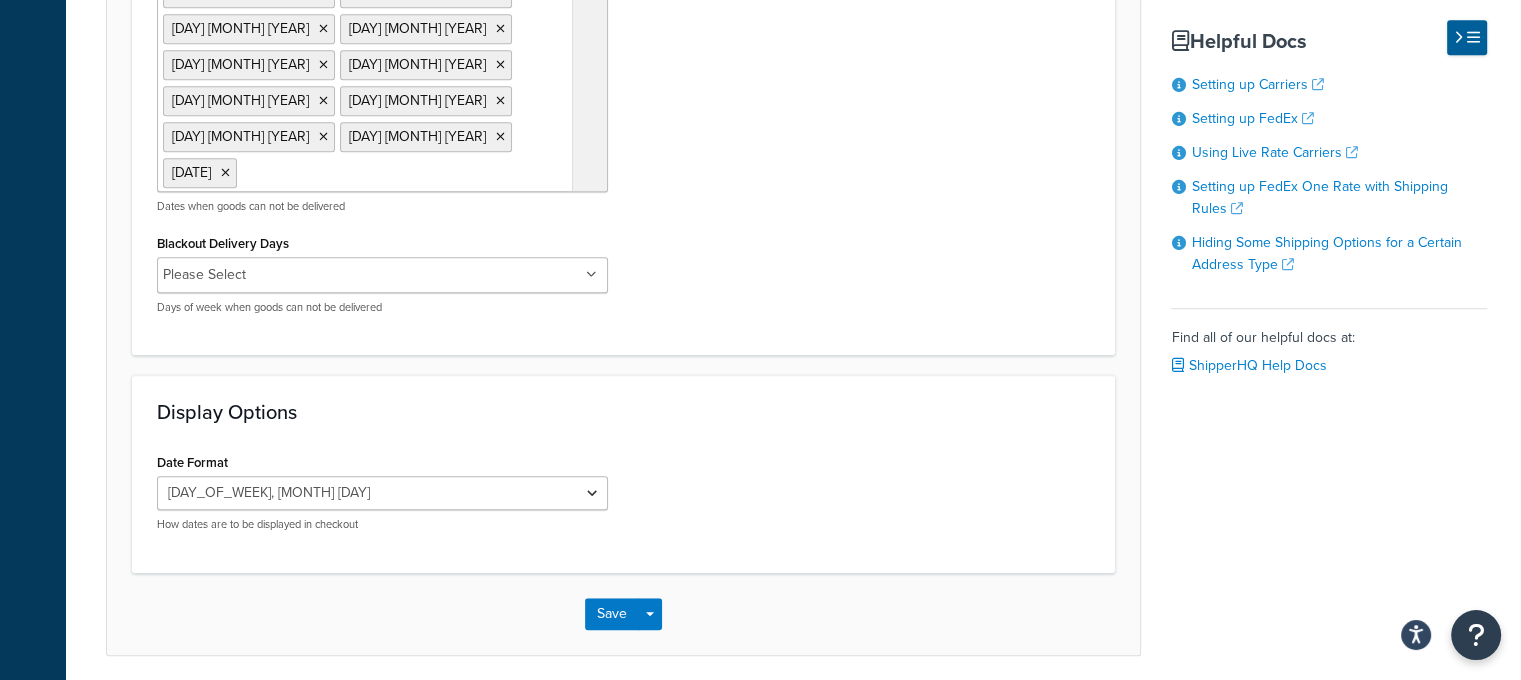 scroll, scrollTop: 1432, scrollLeft: 0, axis: vertical 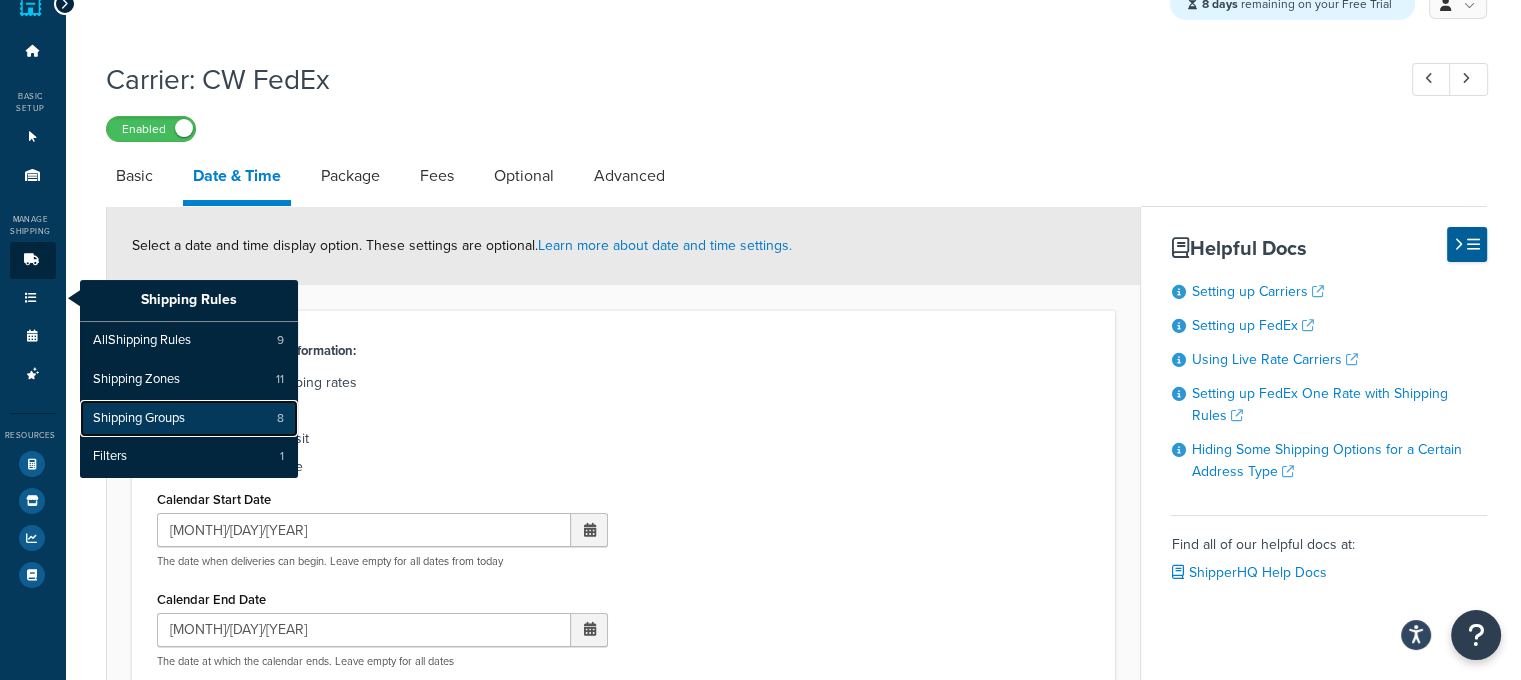 click on "Shipping Groups" at bounding box center [139, 419] 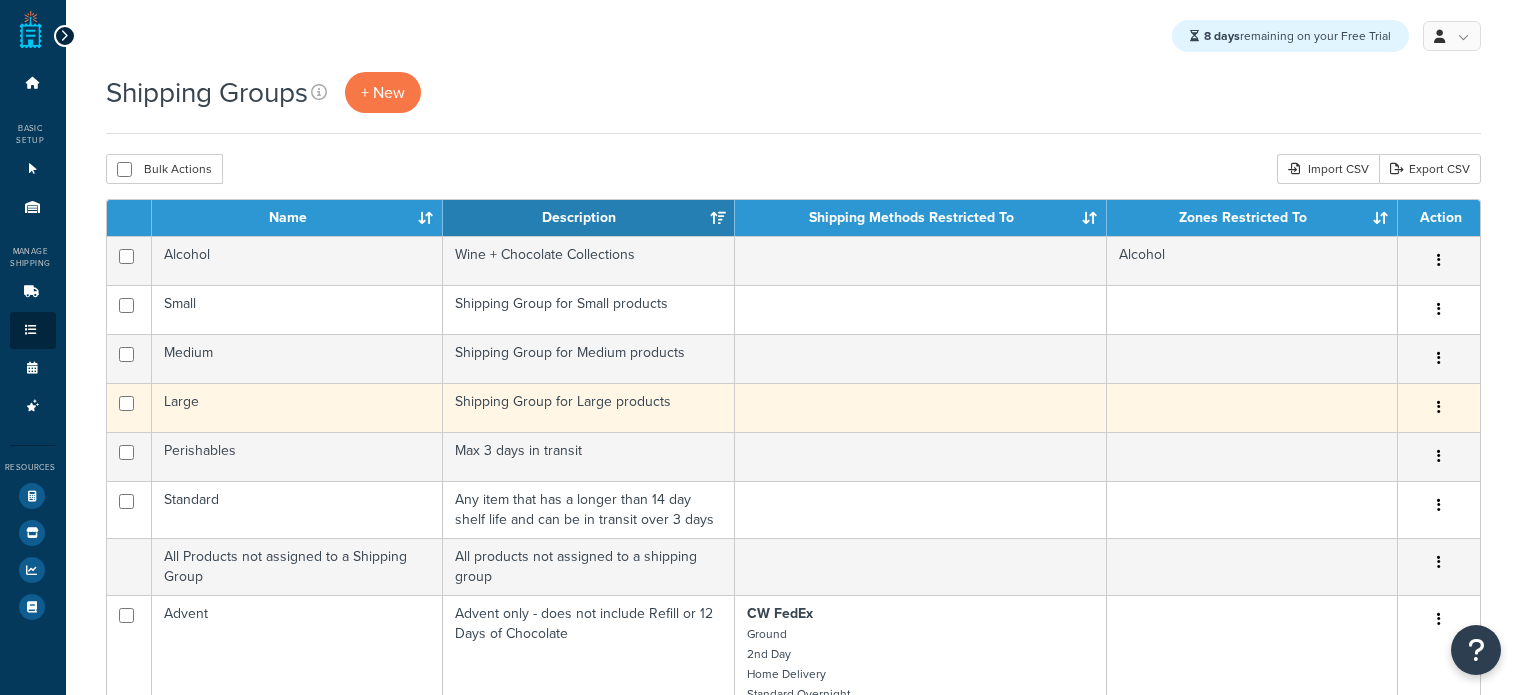 scroll, scrollTop: 0, scrollLeft: 0, axis: both 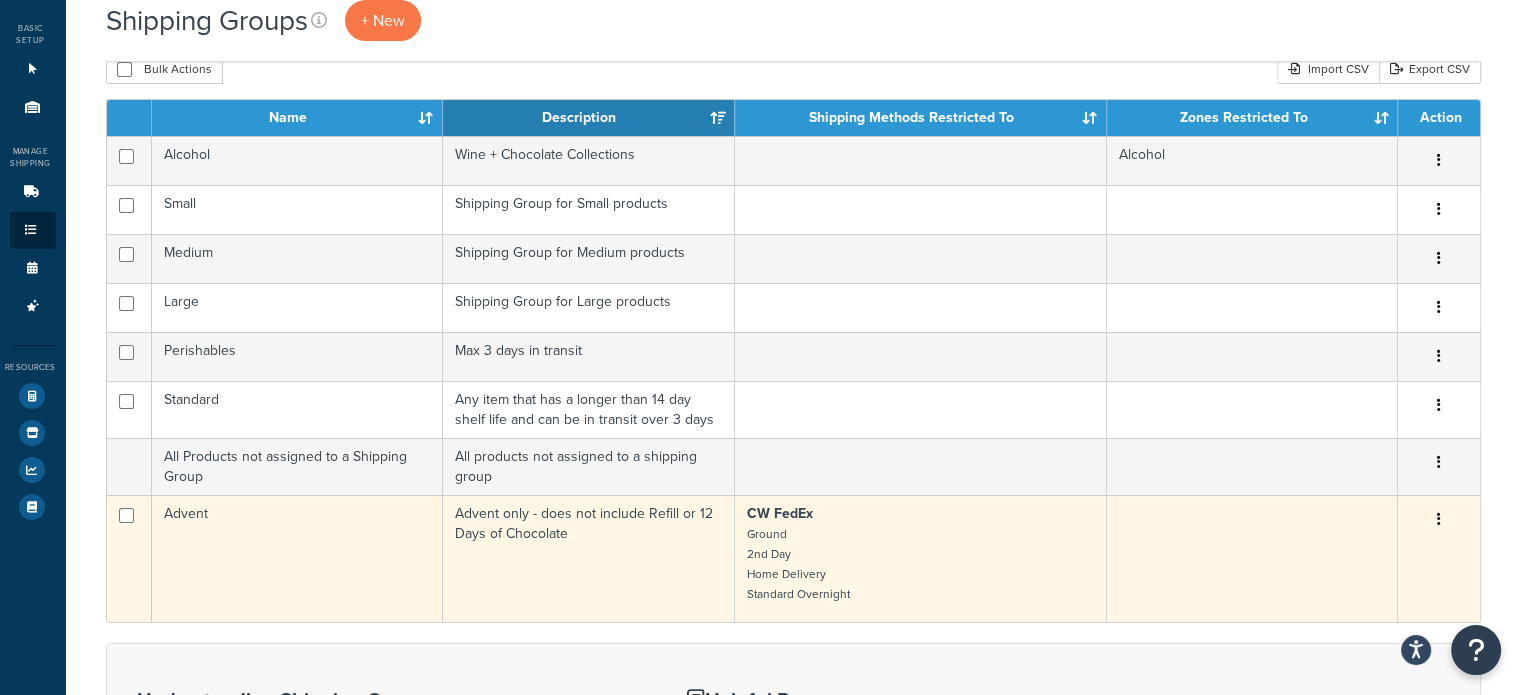 click on "Advent" at bounding box center [297, 558] 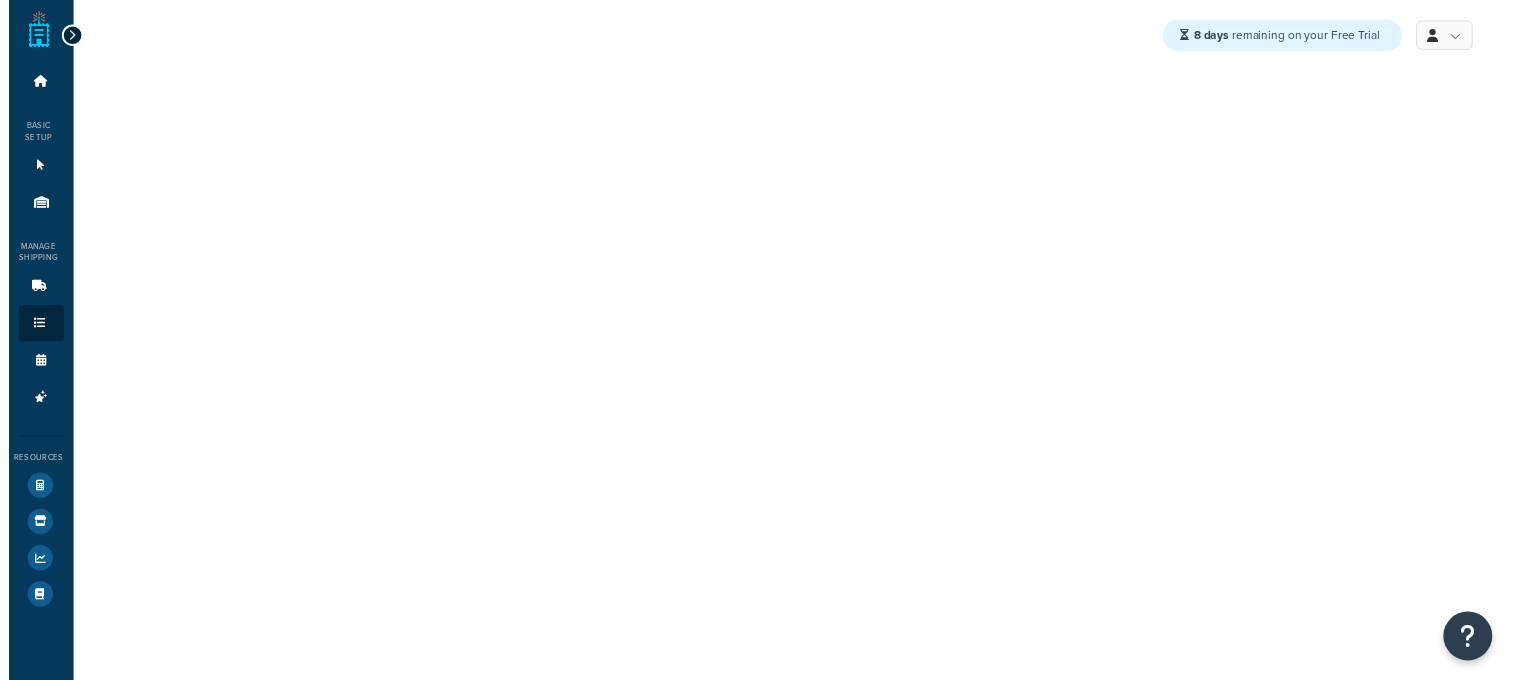scroll, scrollTop: 0, scrollLeft: 0, axis: both 